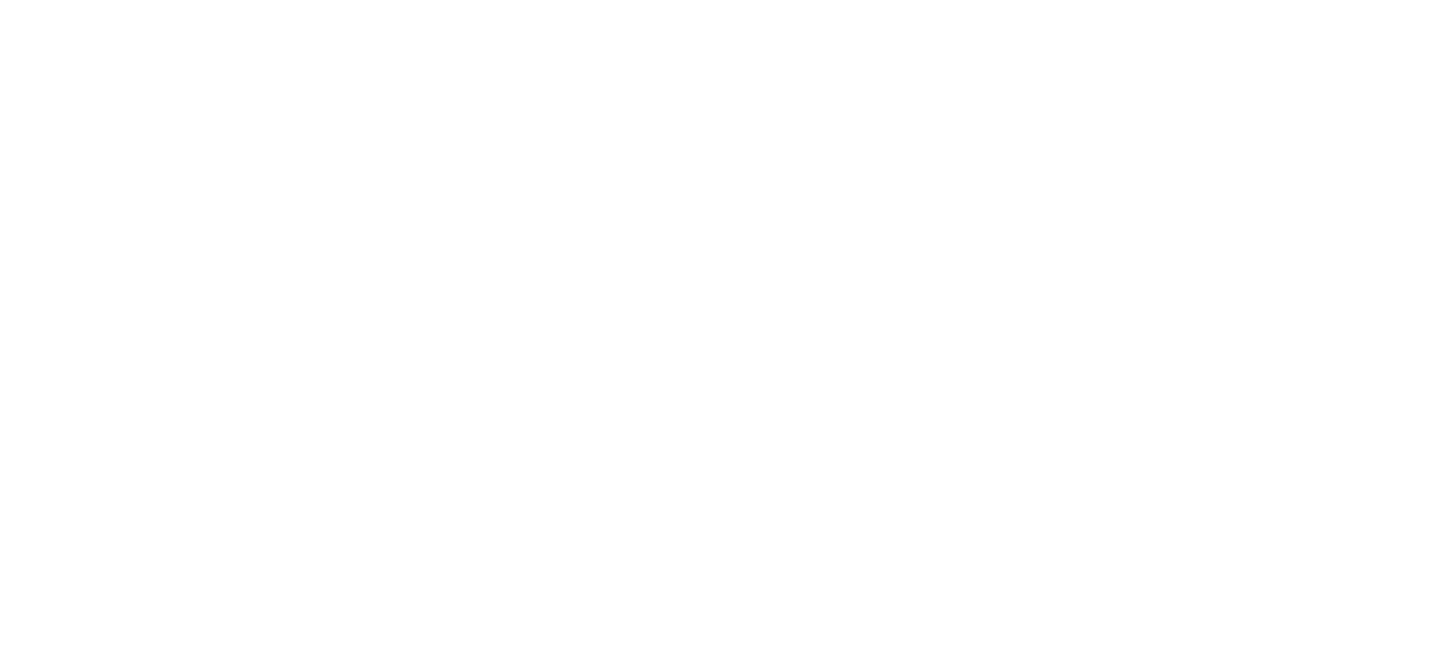 scroll, scrollTop: 0, scrollLeft: 0, axis: both 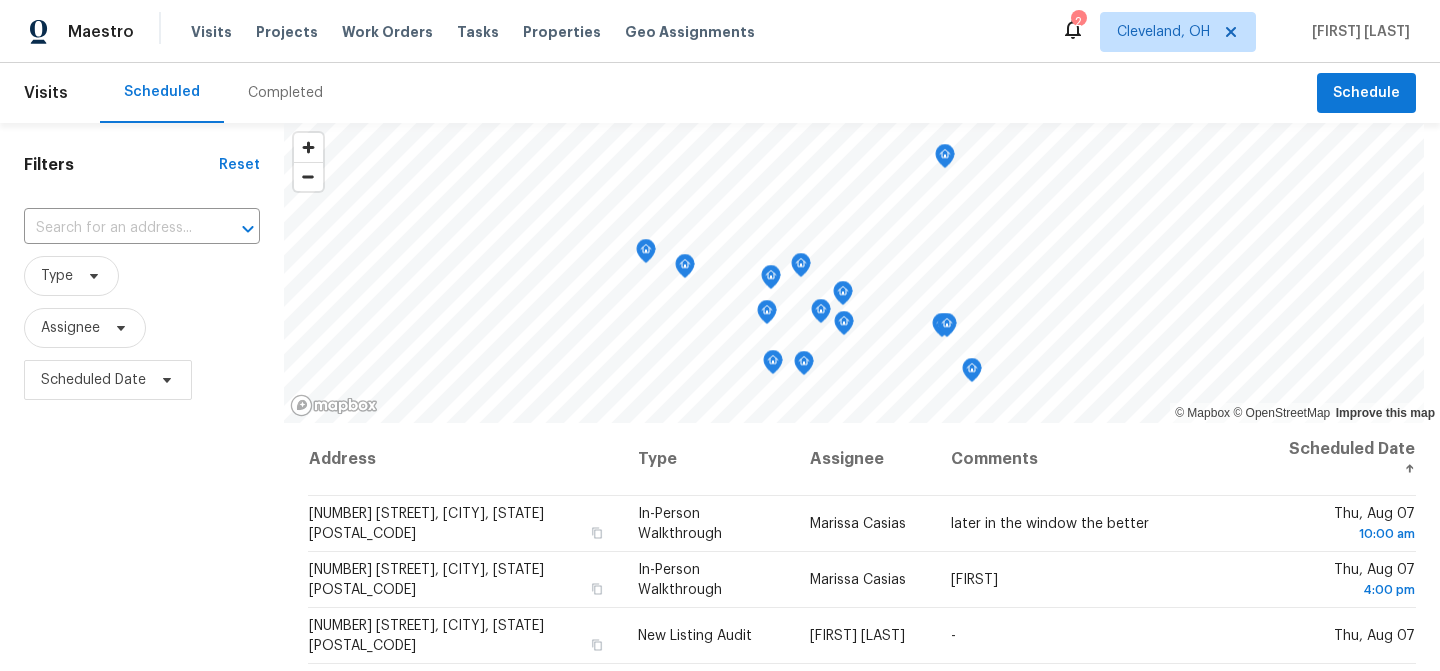 click on "Visits Projects Work Orders Tasks Properties Geo Assignments" at bounding box center [485, 32] 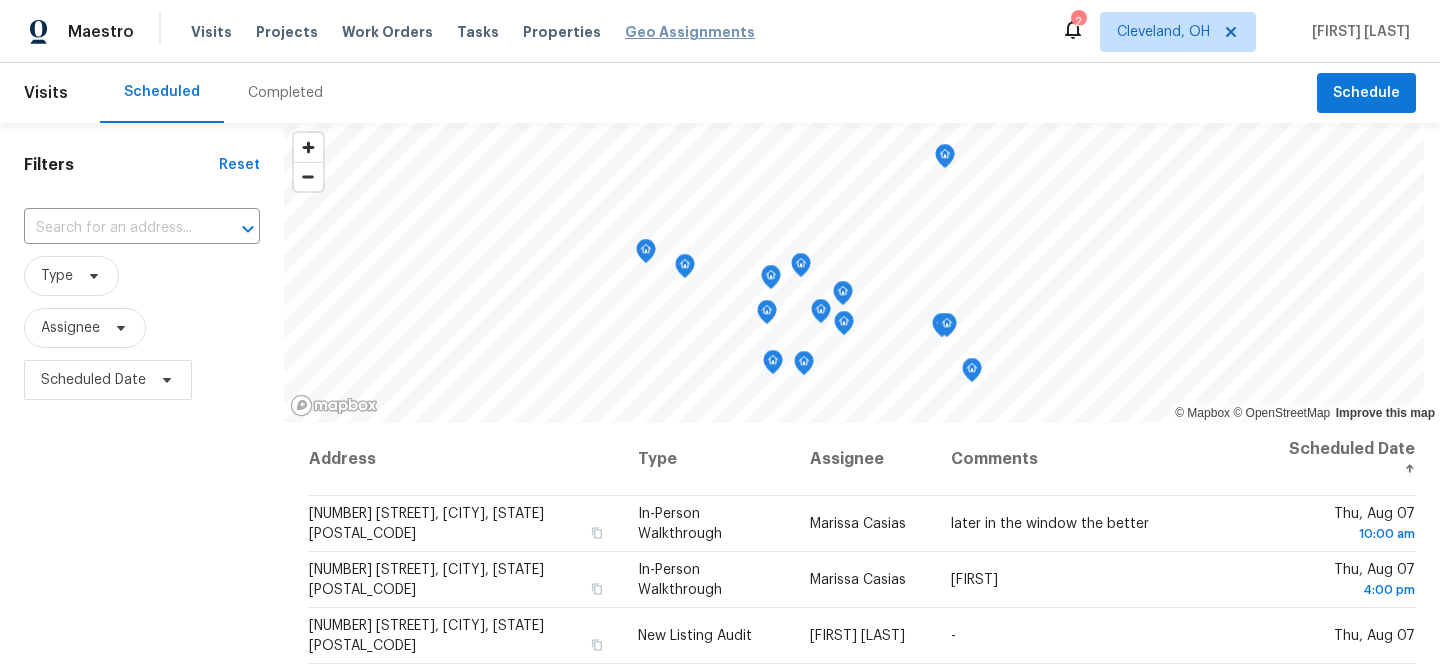 click on "Geo Assignments" at bounding box center [690, 32] 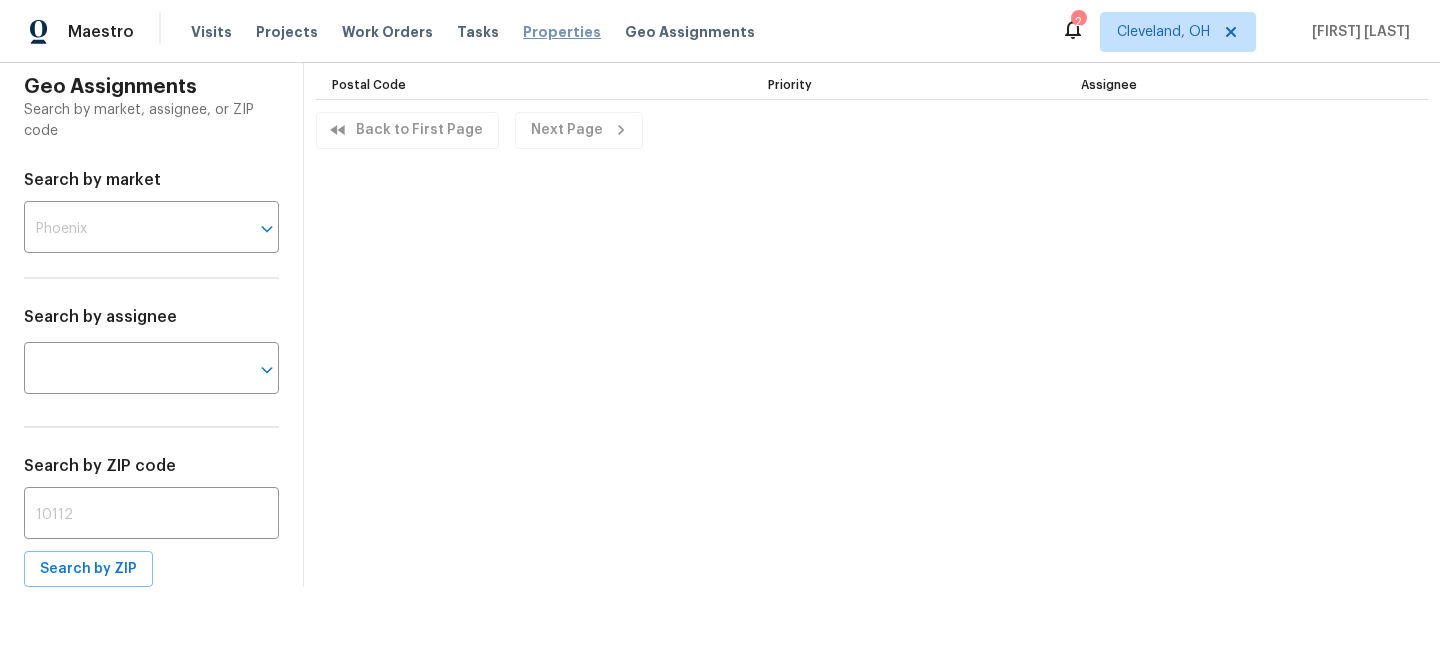 click on "Properties" at bounding box center (562, 32) 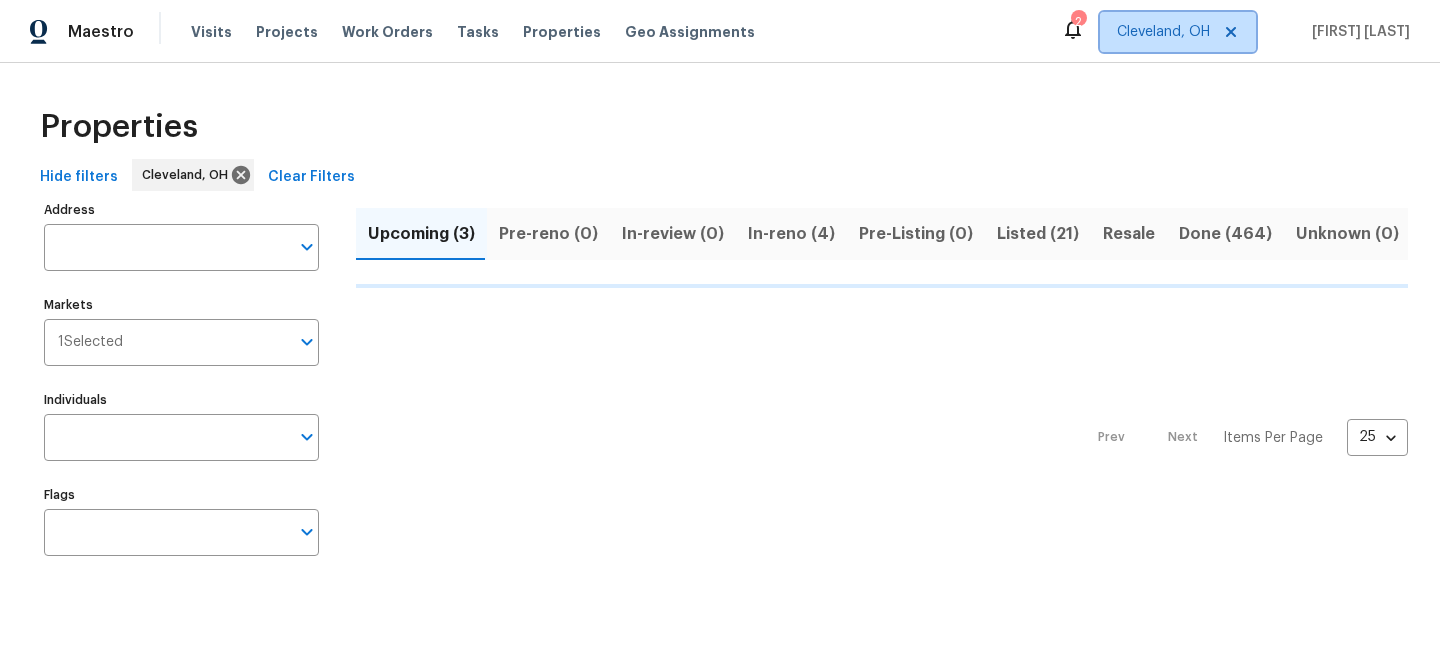 click on "Cleveland, OH" at bounding box center [1163, 32] 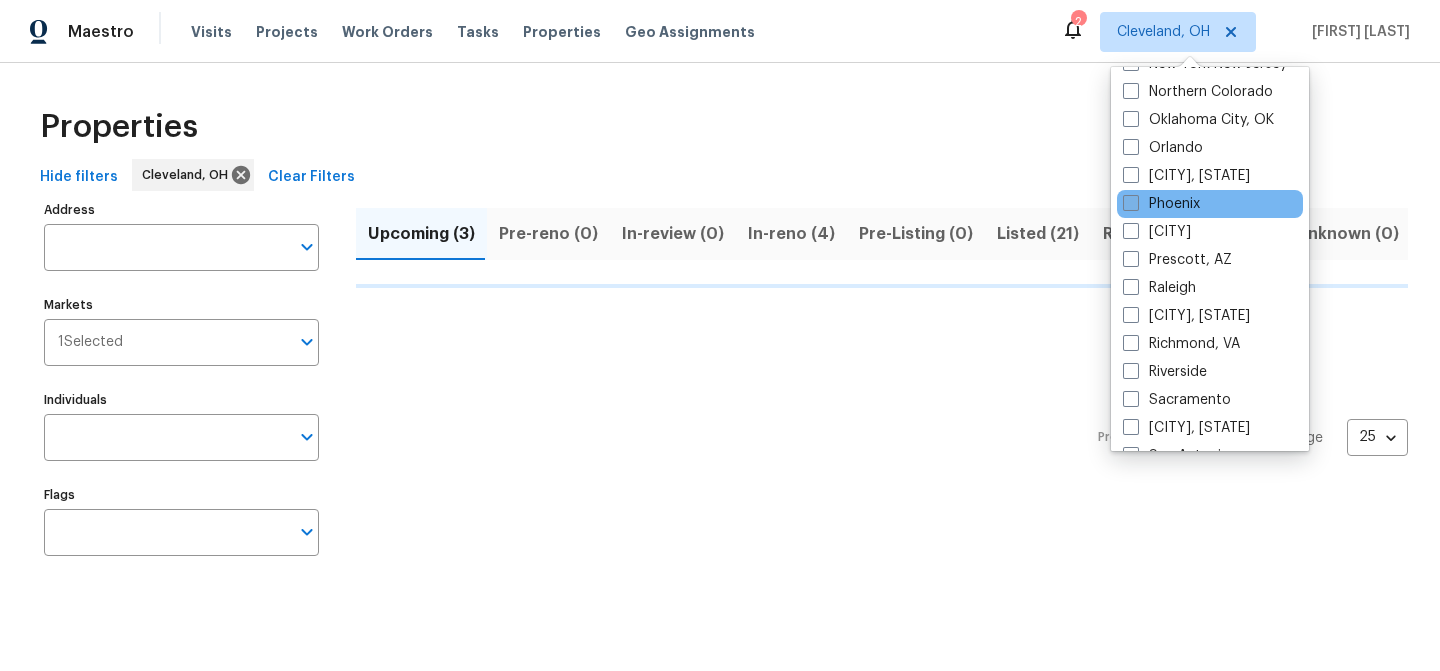 click on "Phoenix" at bounding box center [1161, 204] 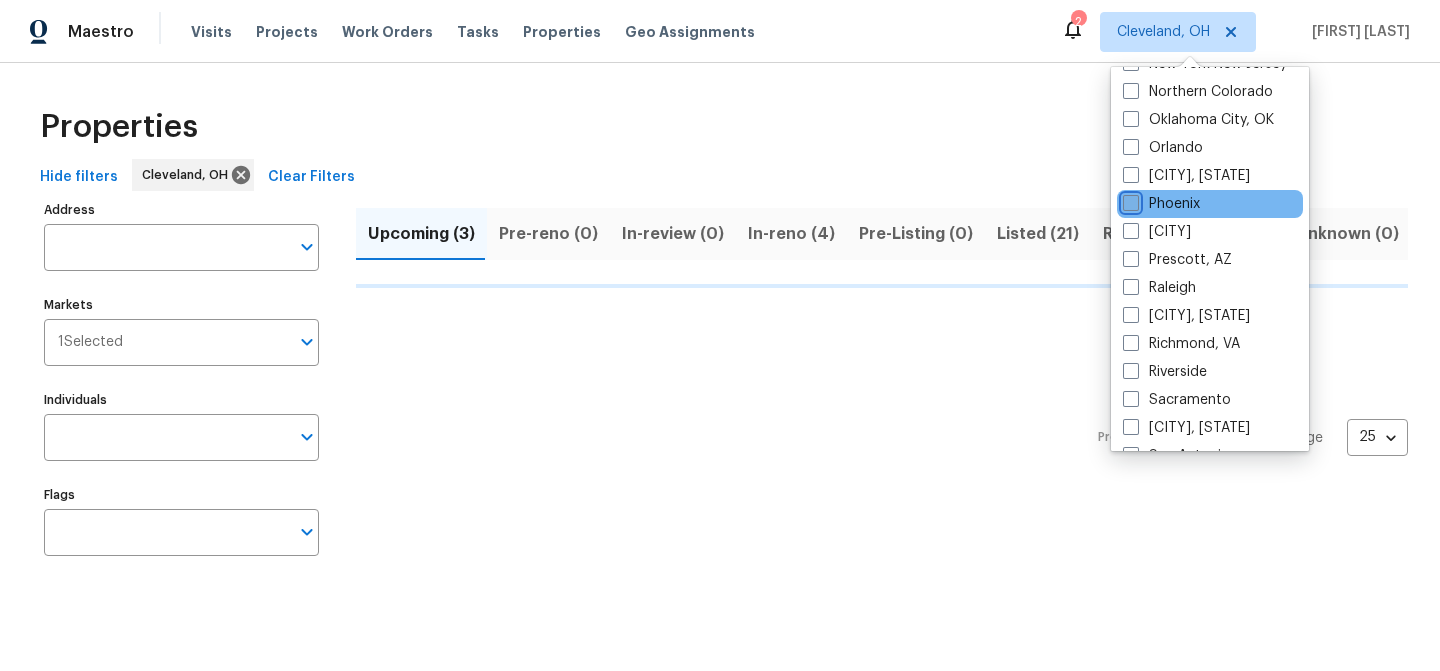 click on "Phoenix" at bounding box center [1129, 200] 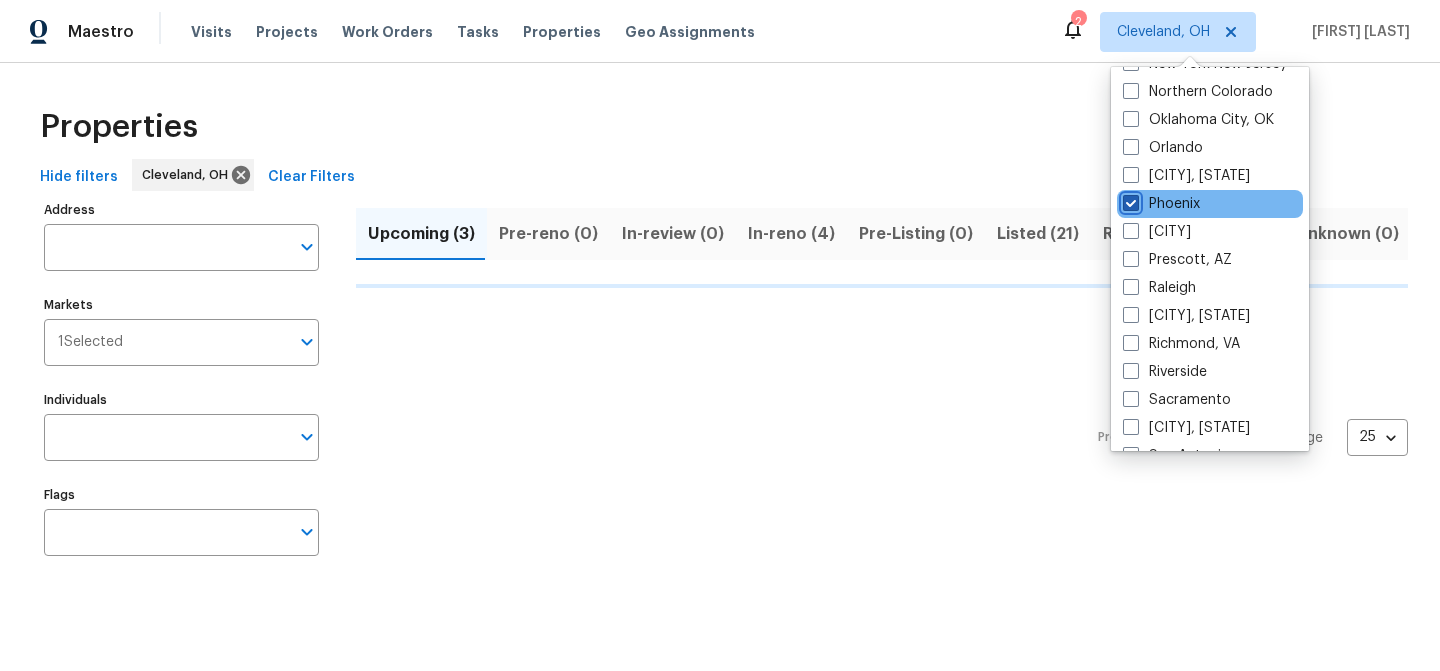 checkbox on "true" 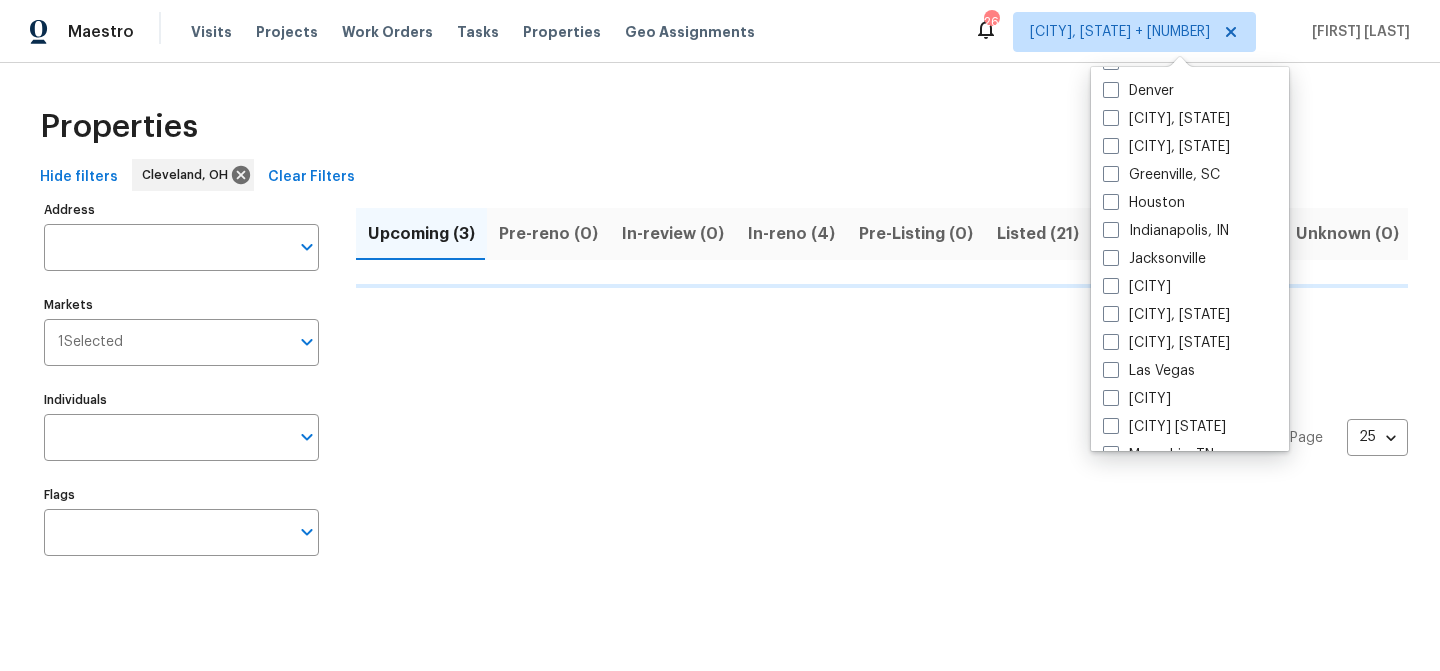 scroll, scrollTop: 0, scrollLeft: 0, axis: both 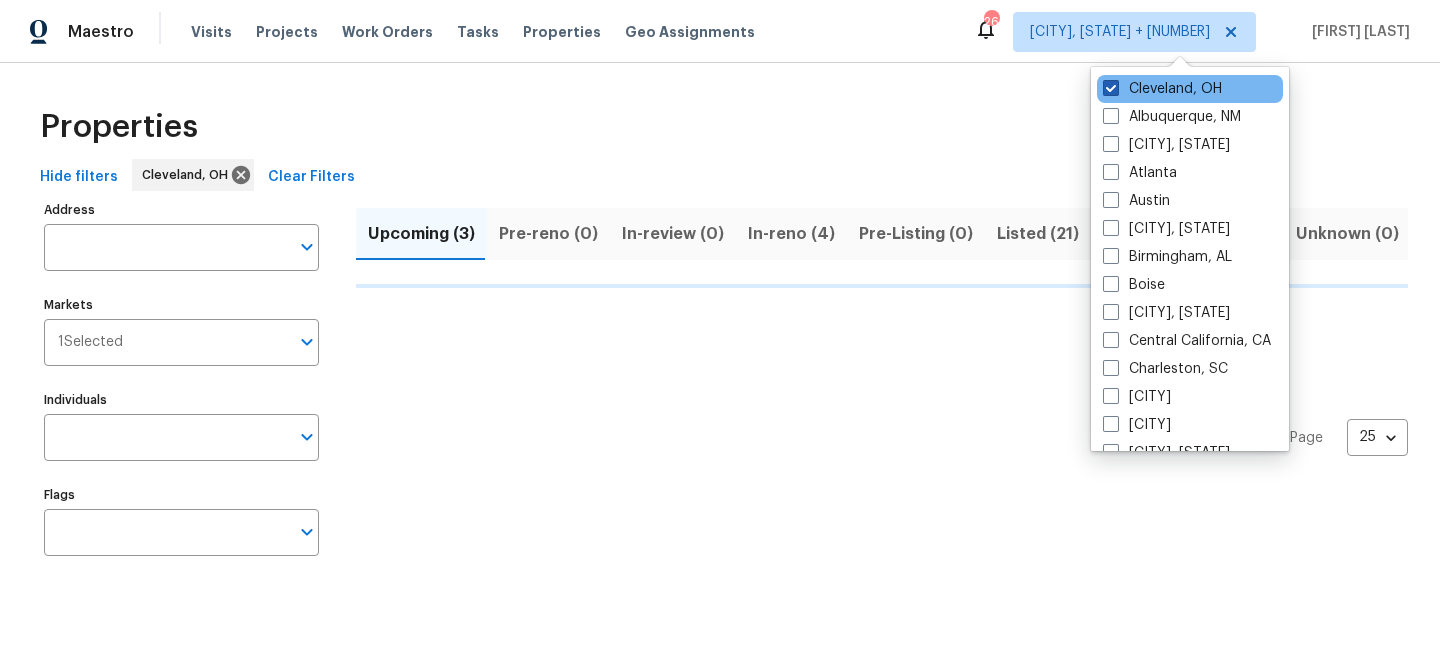 click on "Cleveland, OH" at bounding box center (1162, 89) 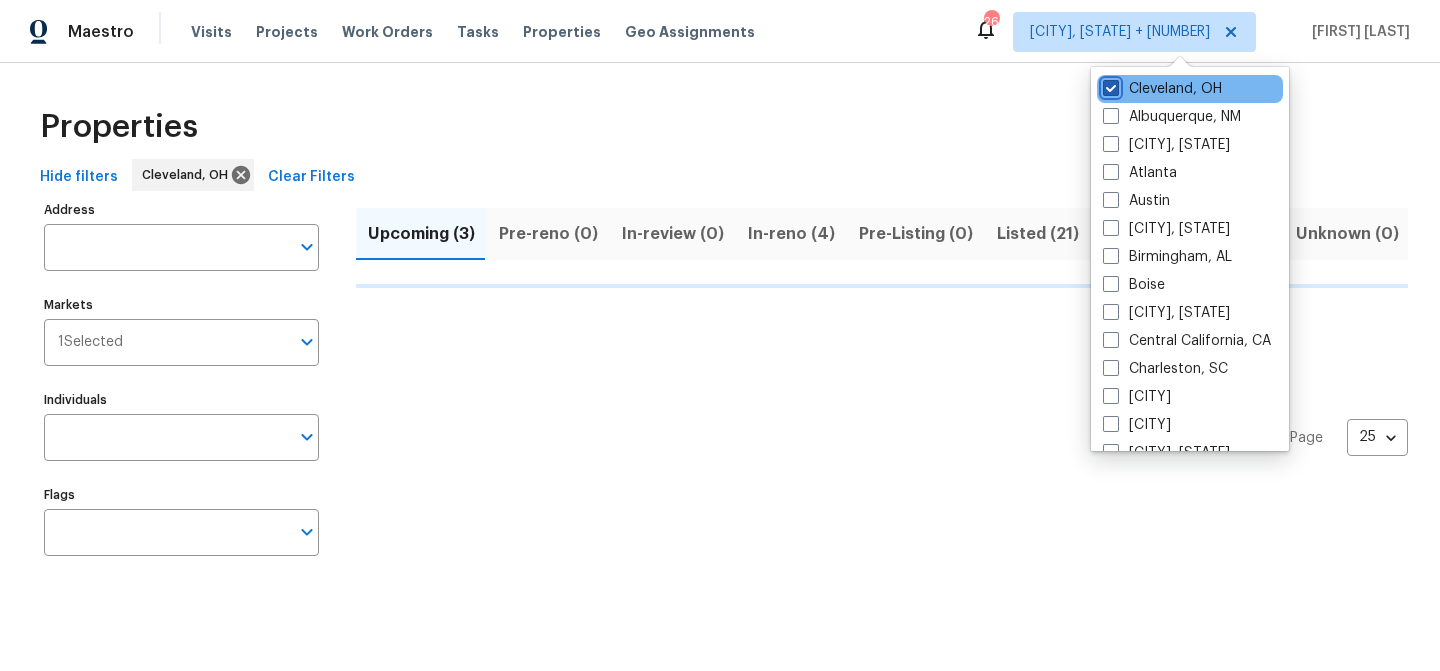 click on "Cleveland, OH" at bounding box center (1109, 85) 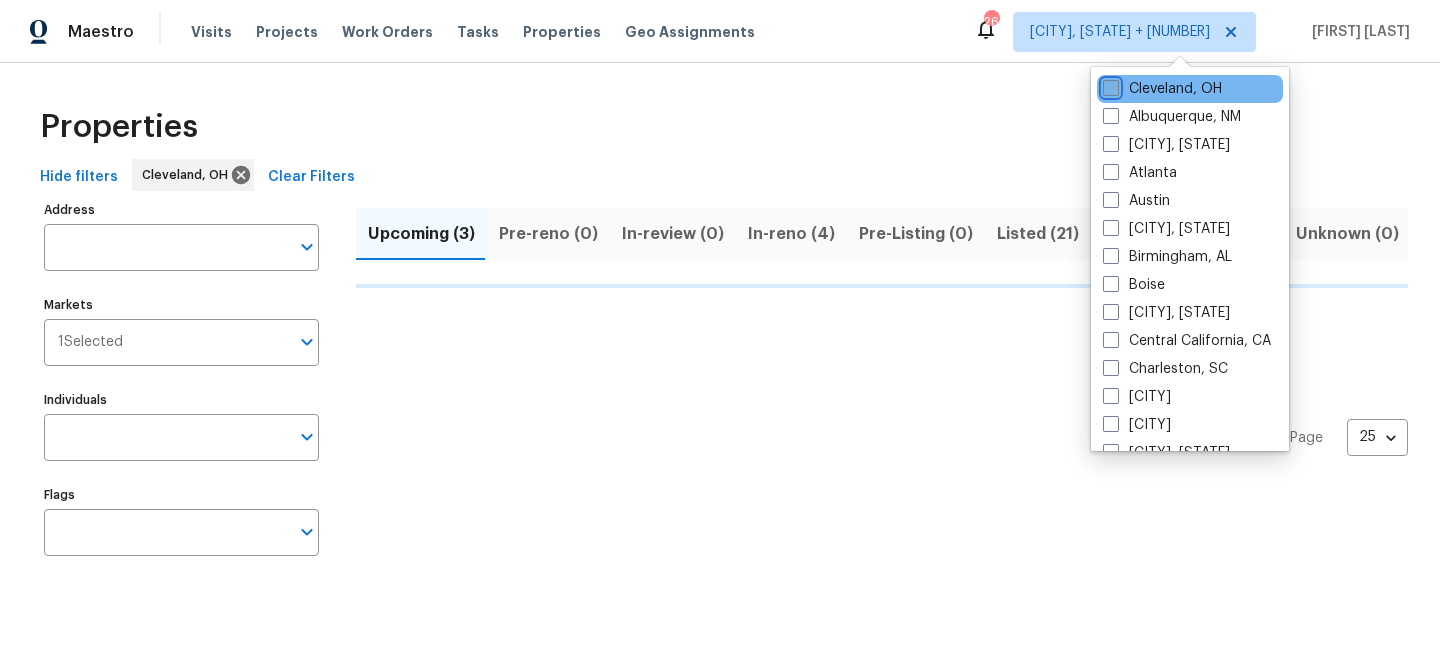 checkbox on "false" 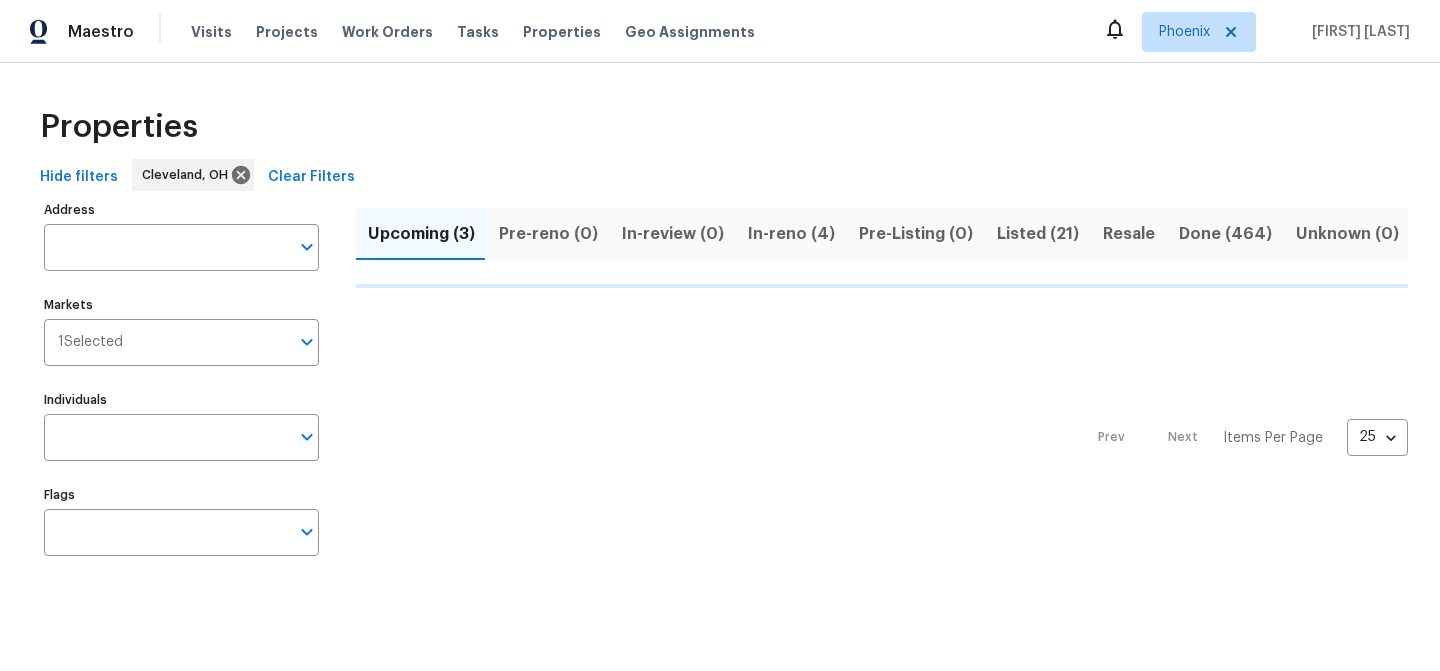 click on "Properties Hide filters [CITY], [STATE] Clear Filters Address Address Markets 1 Selected Markets Individuals Individuals Flags Flags Upcoming ([NUMBER]) Pre-reno ([NUMBER]) In-review ([NUMBER]) In-reno ([NUMBER]) Pre-Listing ([NUMBER]) Listed ([NUMBER]) Resale Done ([NUMBER]) Unknown ([NUMBER]) Prev Next Items Per Page [NUMBER] [NUMBER]" at bounding box center [720, 335] 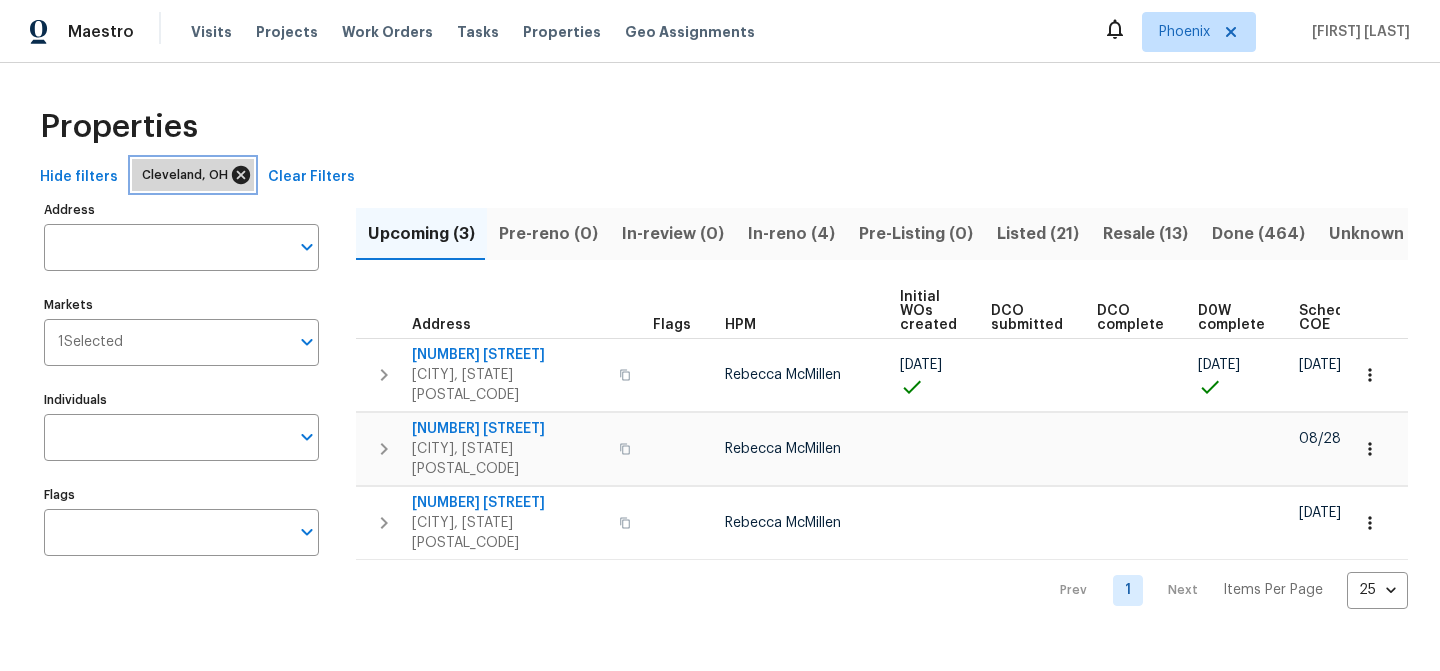 click 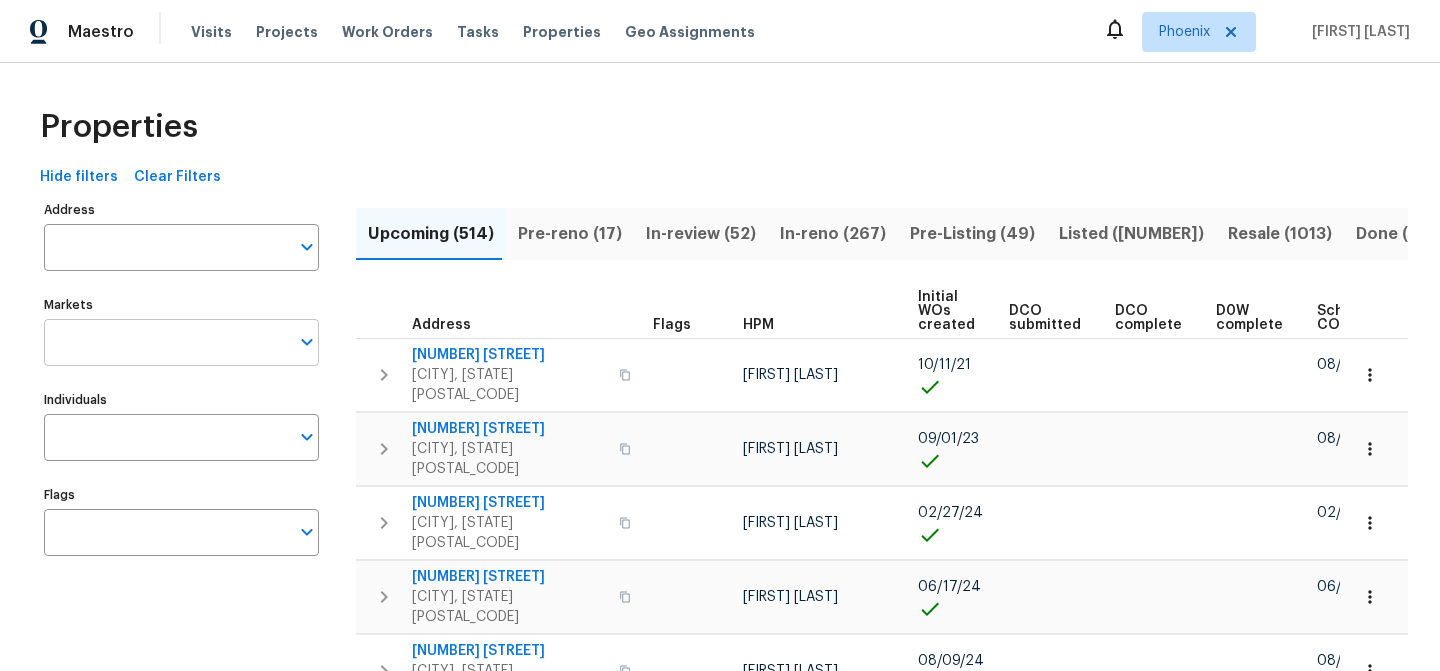 click on "Markets" at bounding box center (166, 342) 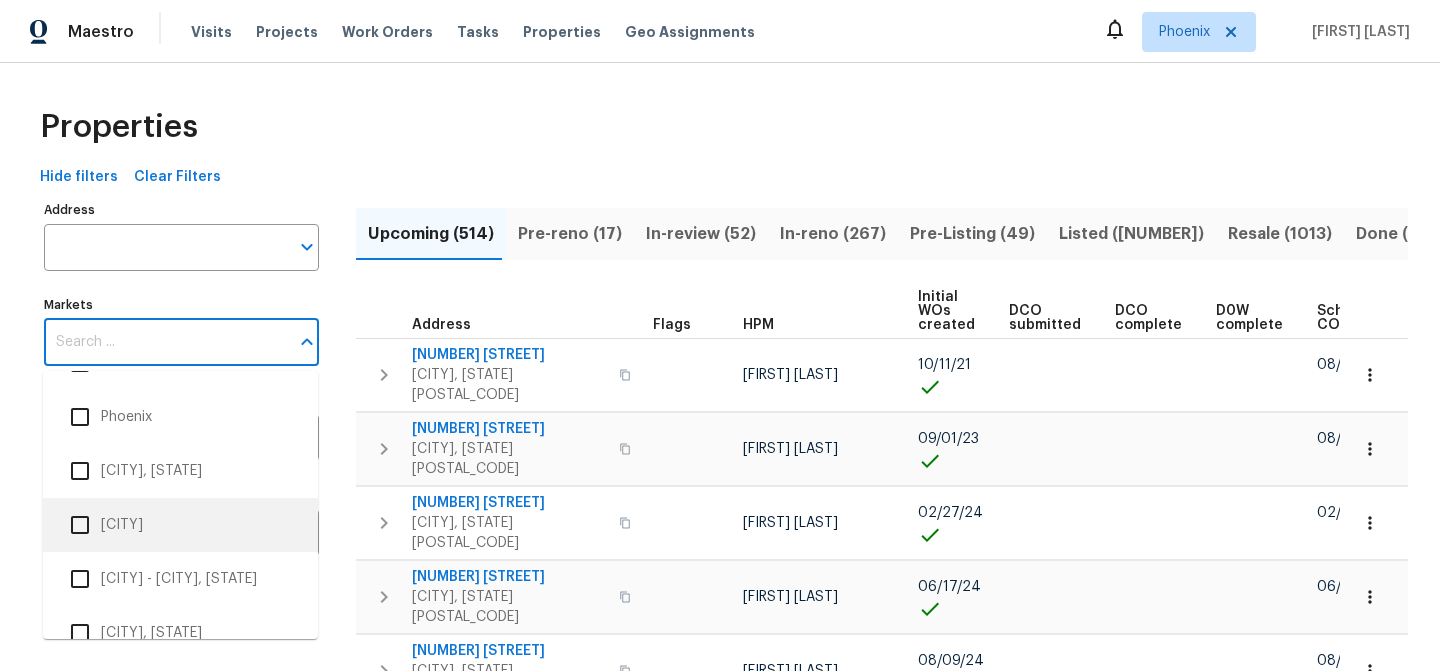 scroll, scrollTop: 3036, scrollLeft: 0, axis: vertical 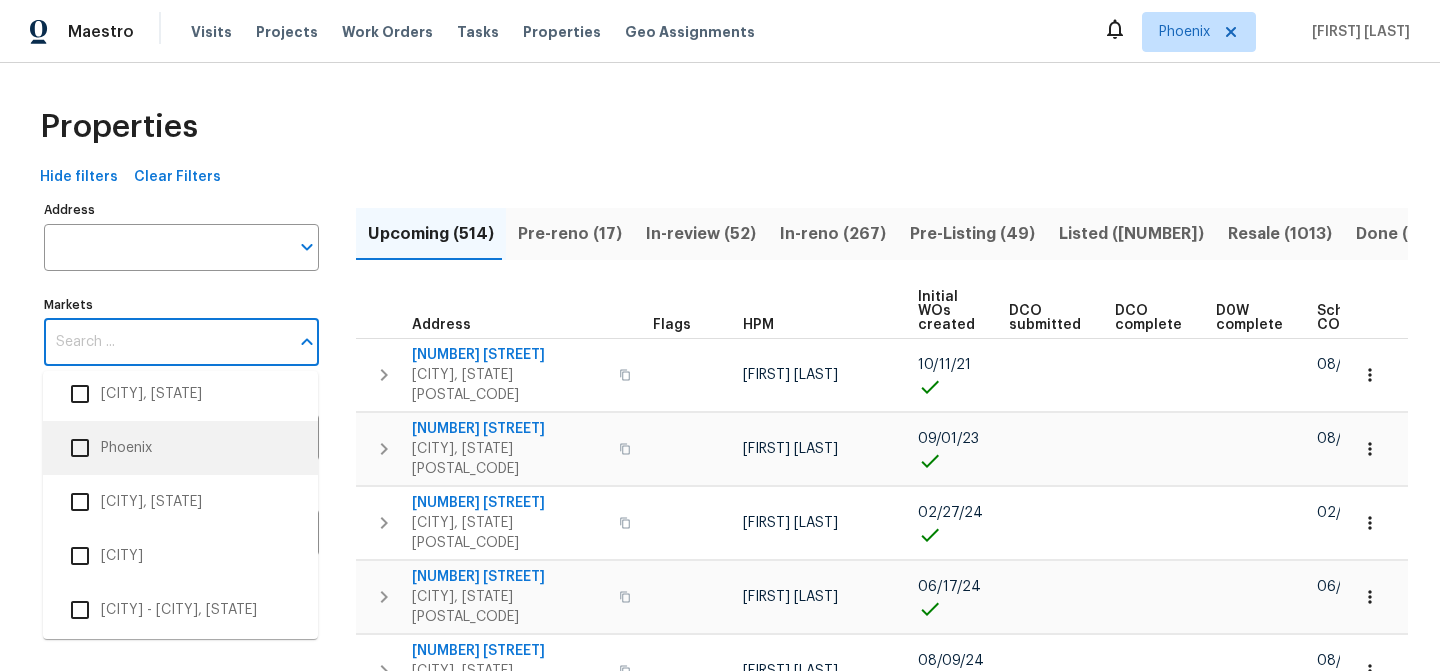 click on "Phoenix" at bounding box center [180, 448] 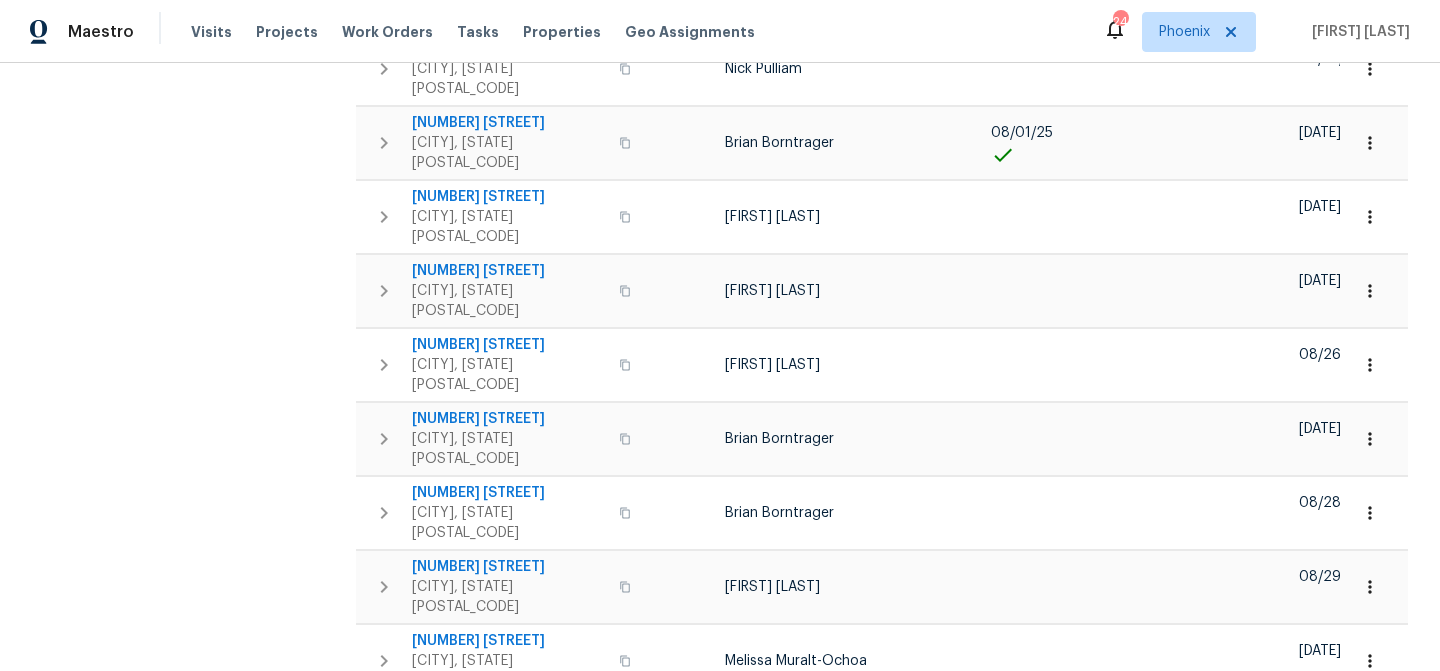 scroll, scrollTop: 1197, scrollLeft: 0, axis: vertical 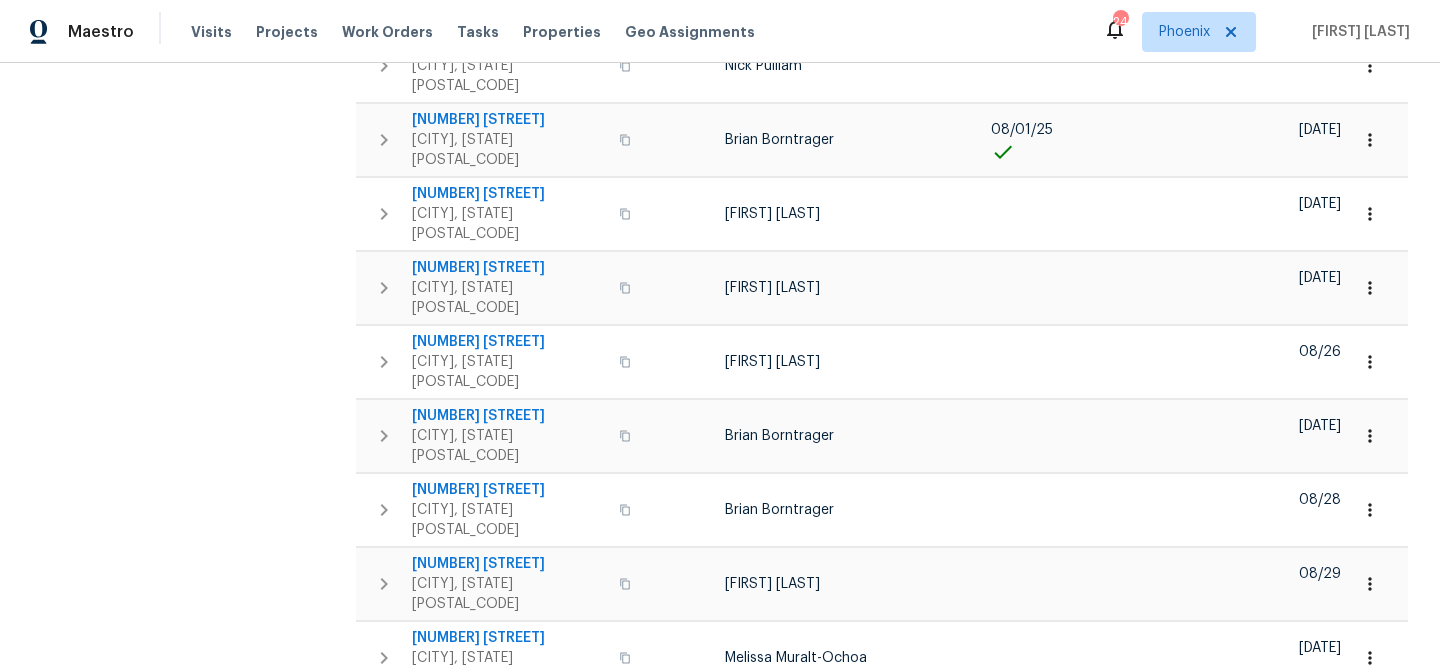 click 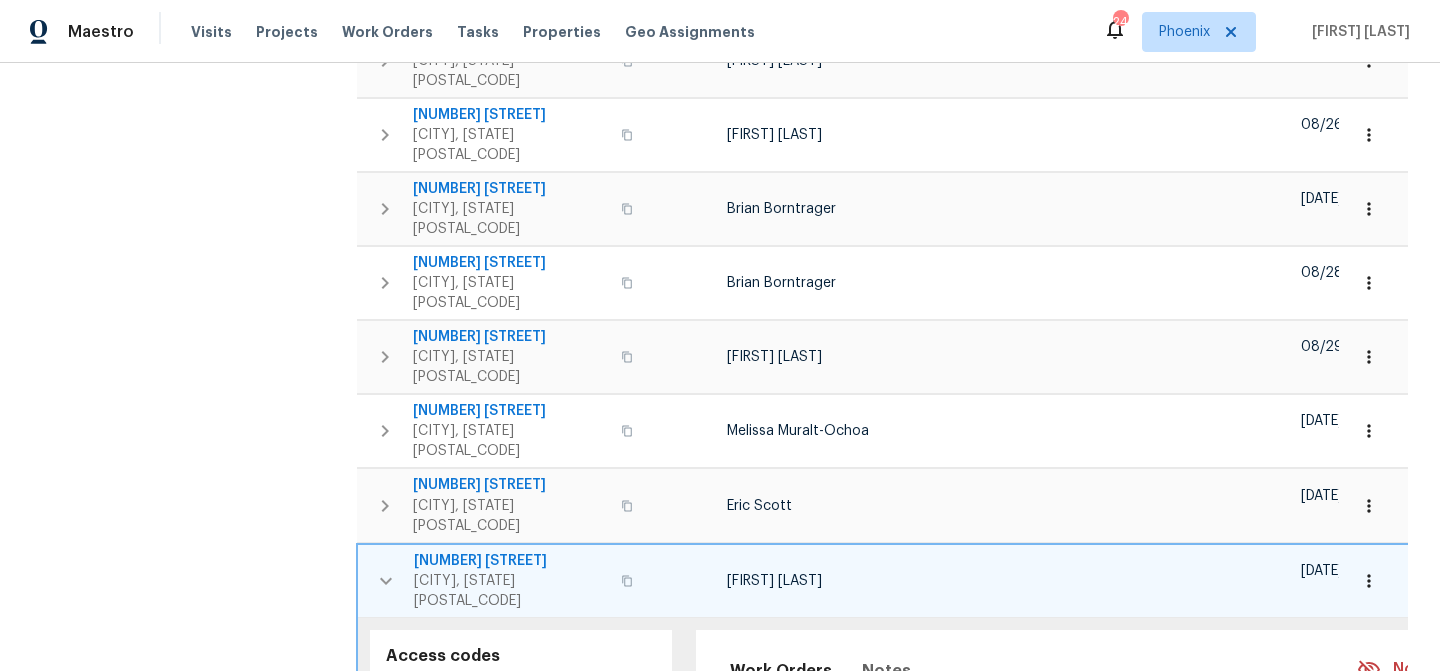 scroll, scrollTop: 1512, scrollLeft: 0, axis: vertical 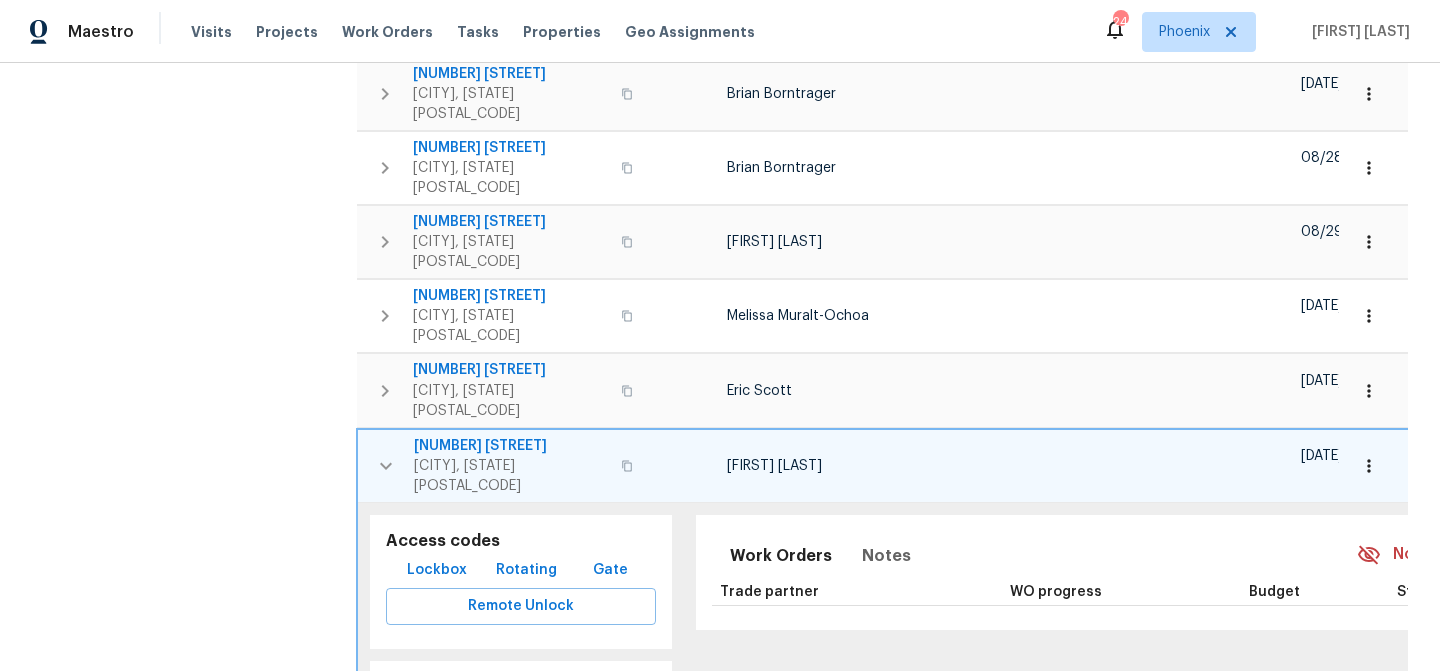 click on "2" at bounding box center [1128, 1022] 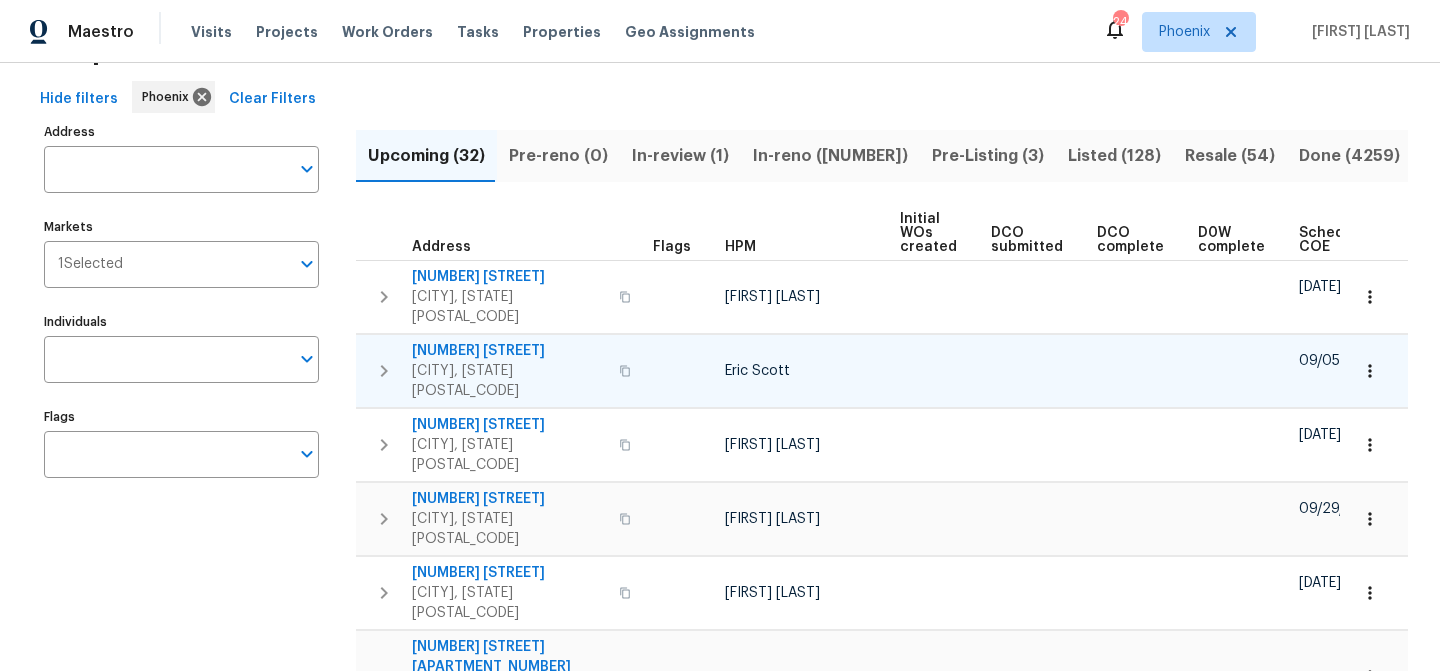 scroll, scrollTop: 82, scrollLeft: 0, axis: vertical 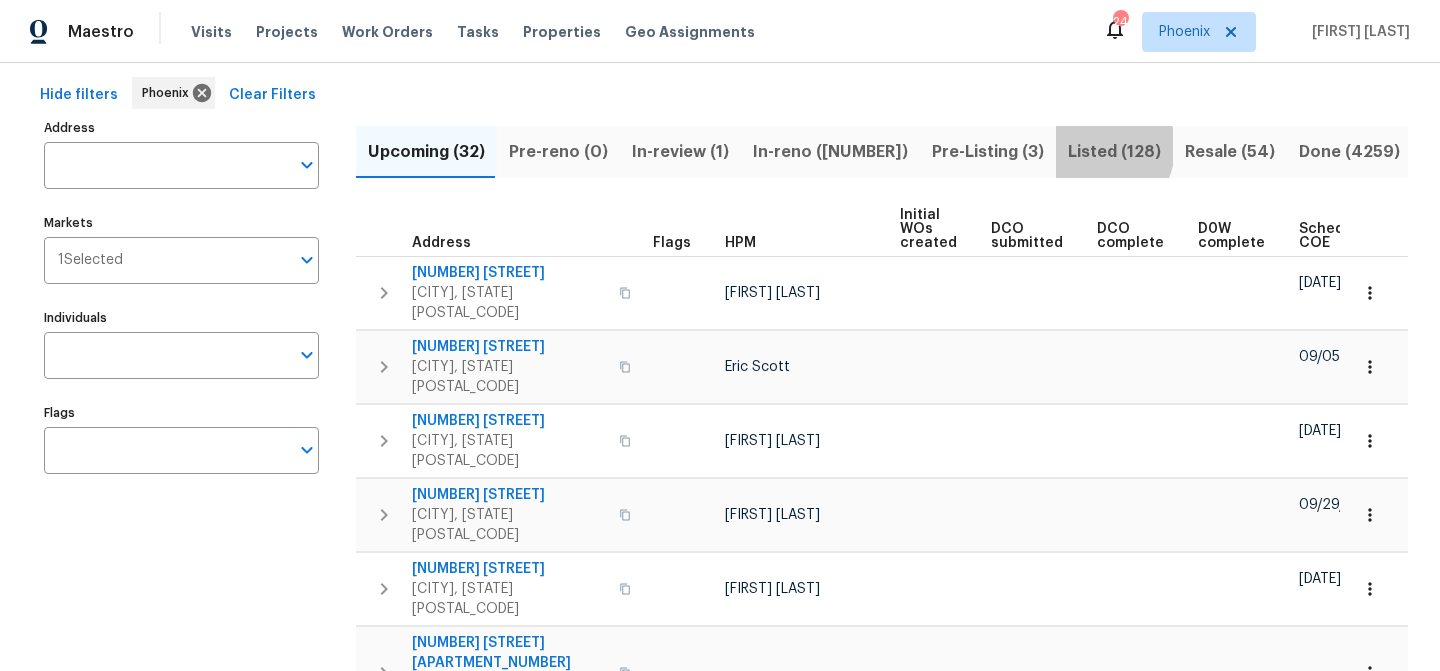 click on "Listed (128)" at bounding box center [1114, 152] 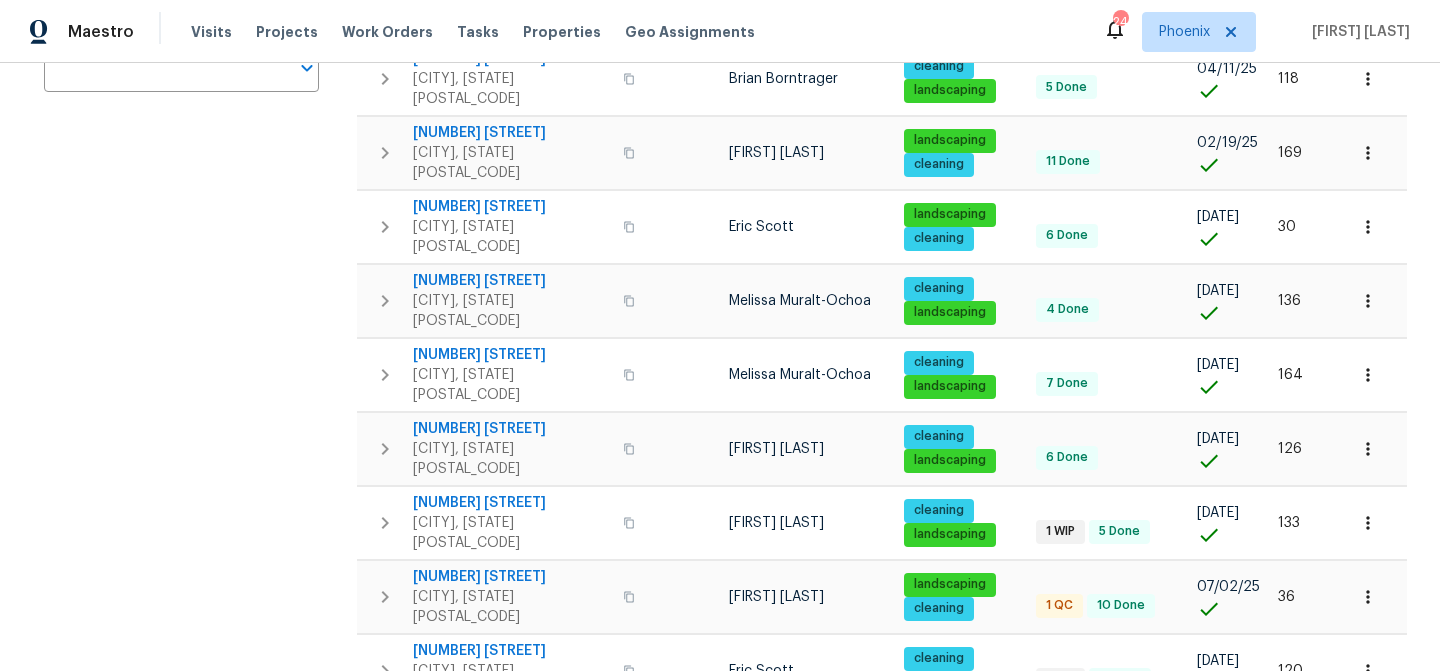 scroll, scrollTop: 472, scrollLeft: 0, axis: vertical 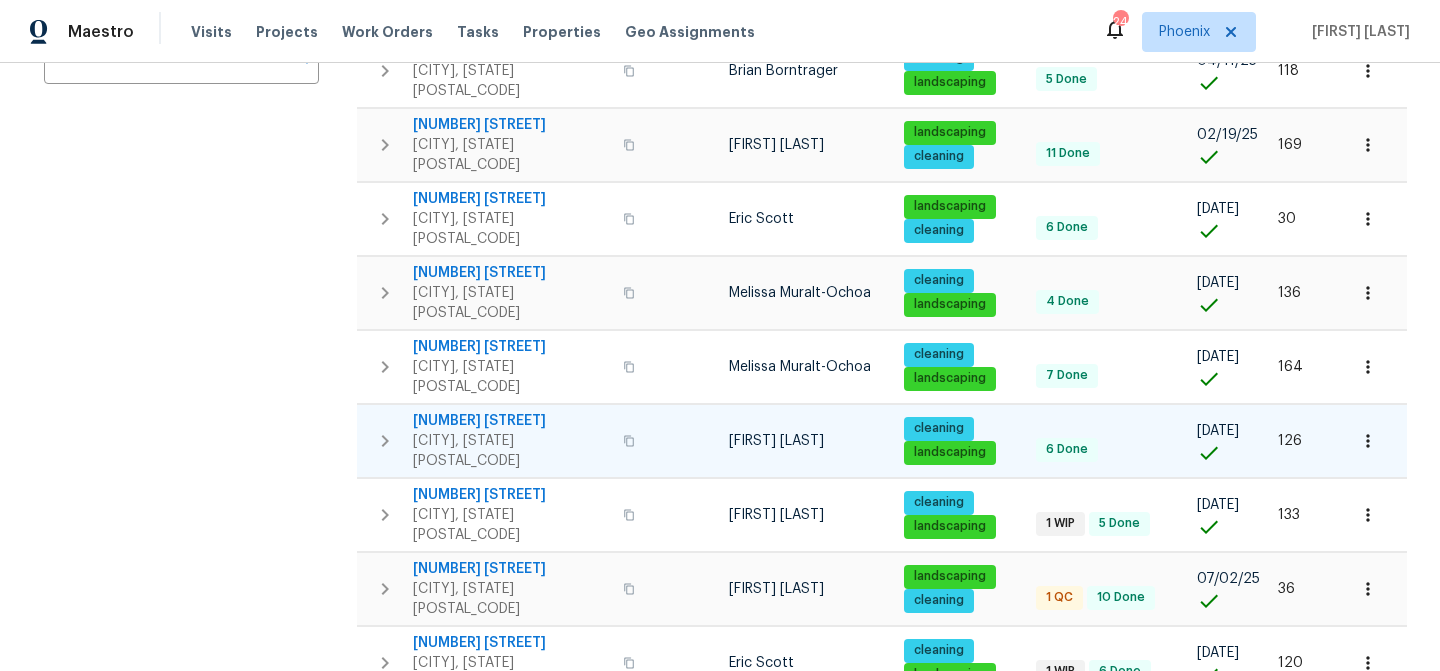 type 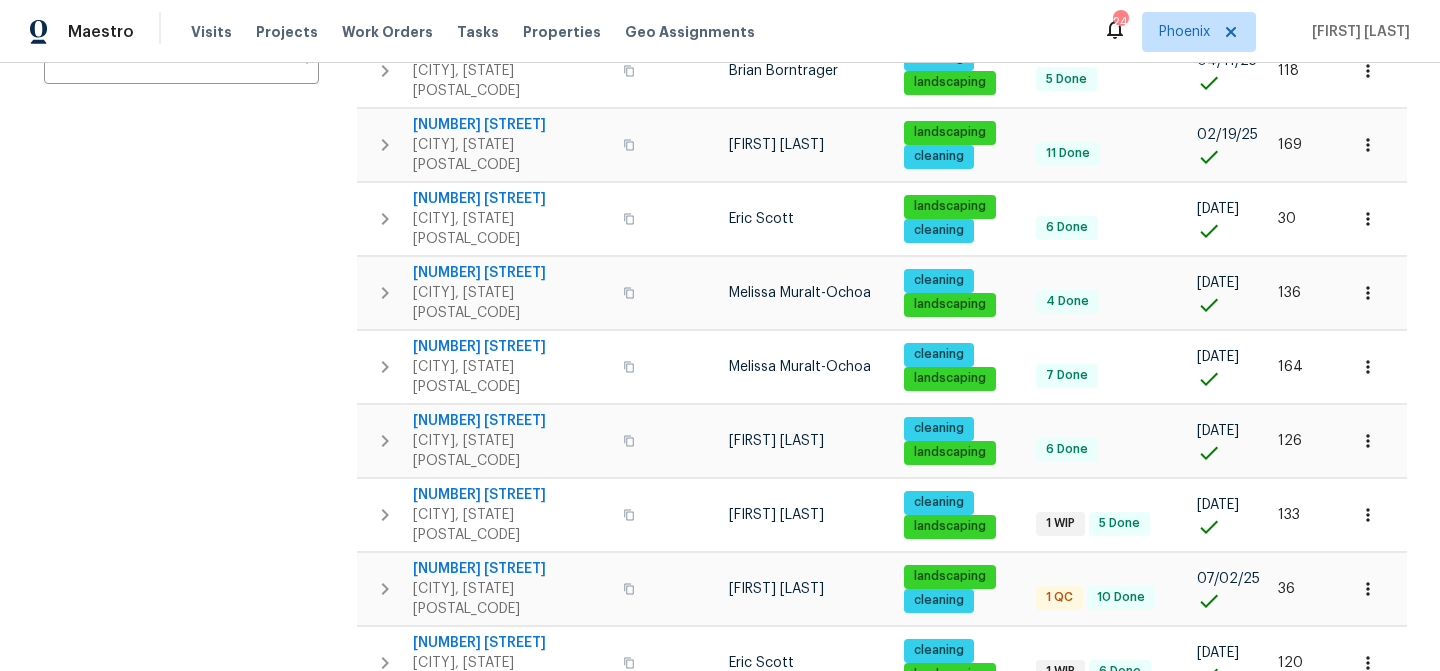 drag, startPoint x: 515, startPoint y: 308, endPoint x: 1155, endPoint y: 2, distance: 709.3913 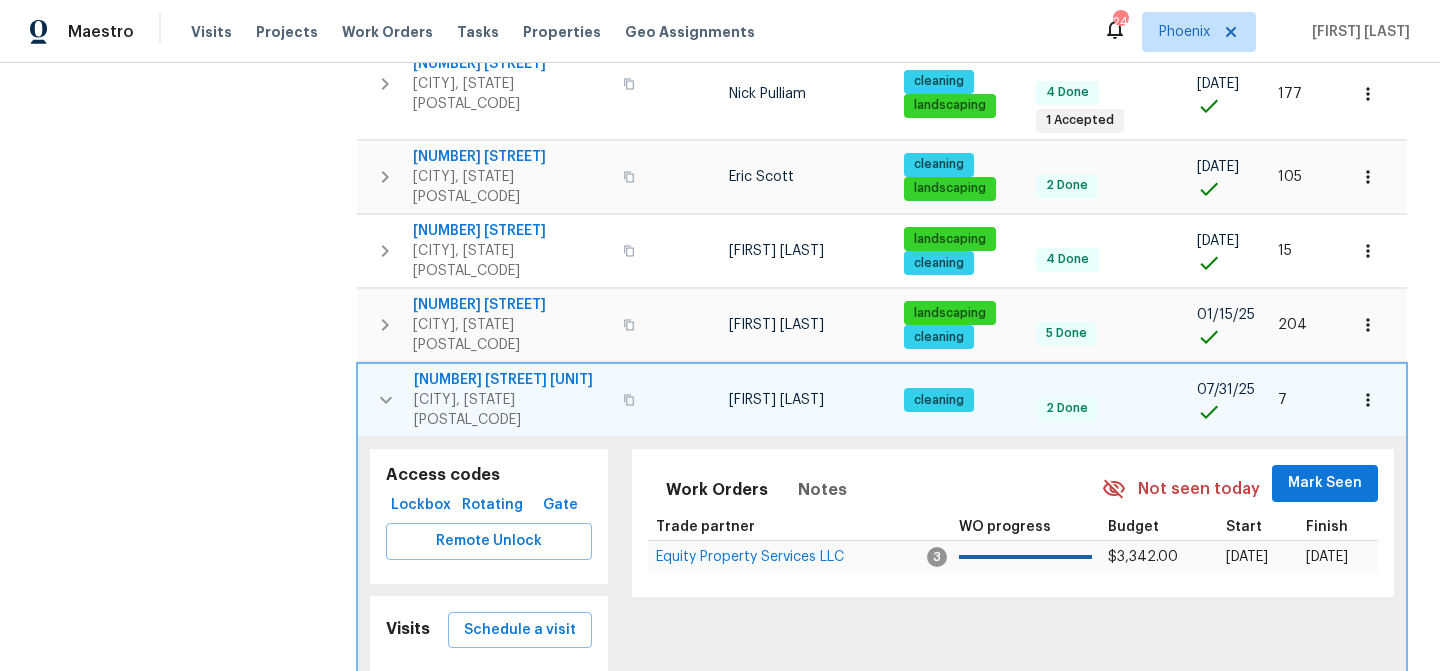 scroll, scrollTop: 1760, scrollLeft: 0, axis: vertical 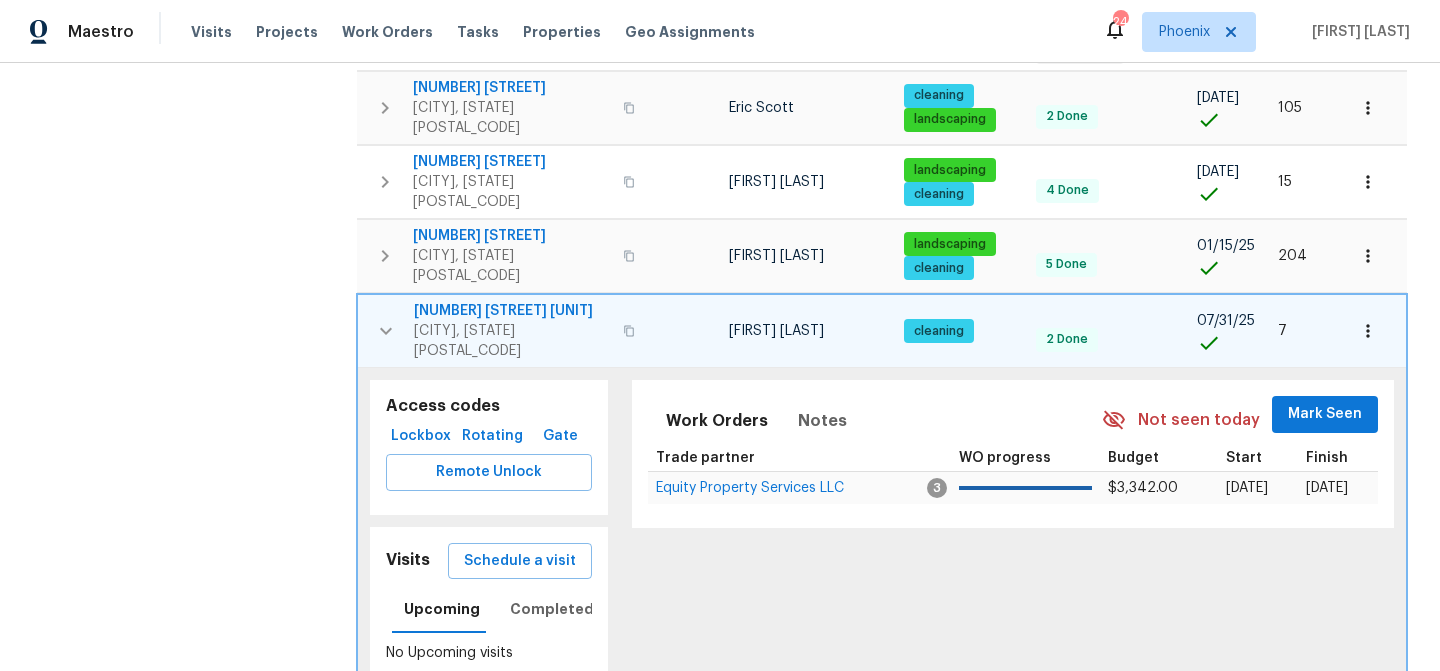 click on "2" at bounding box center (976, 891) 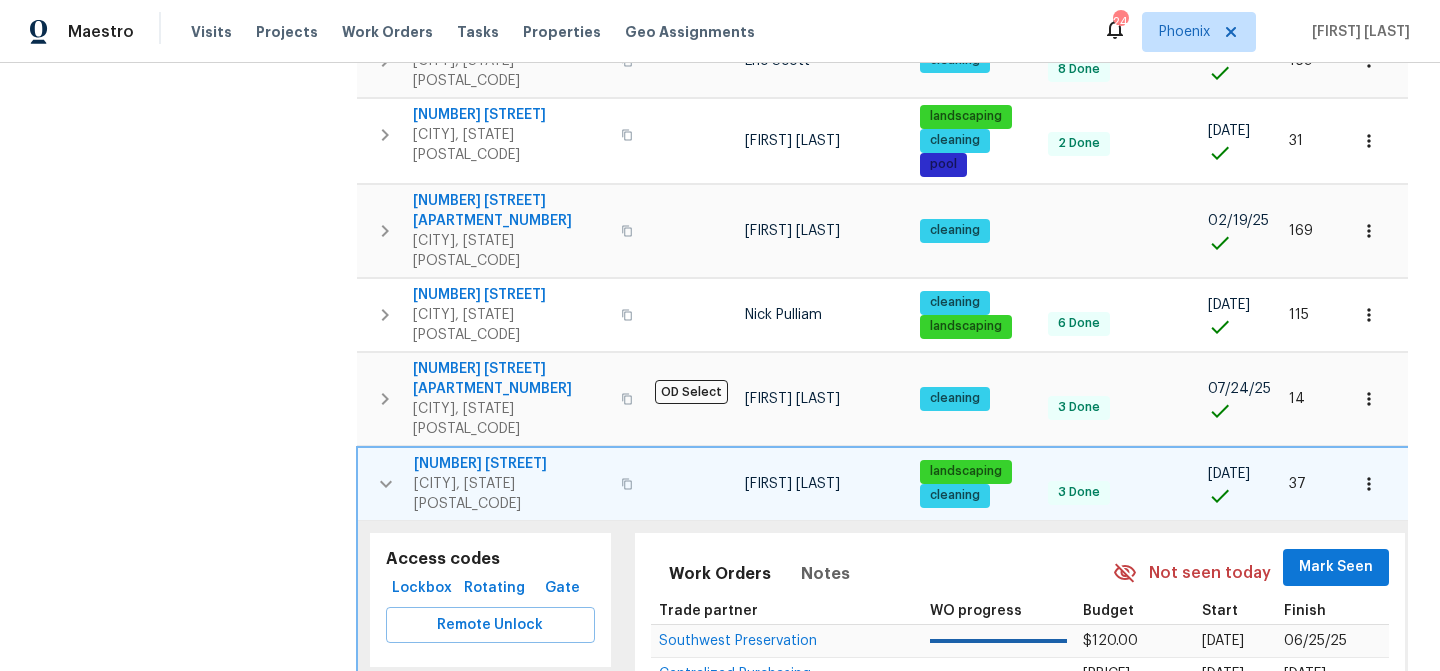 scroll, scrollTop: 1694, scrollLeft: 0, axis: vertical 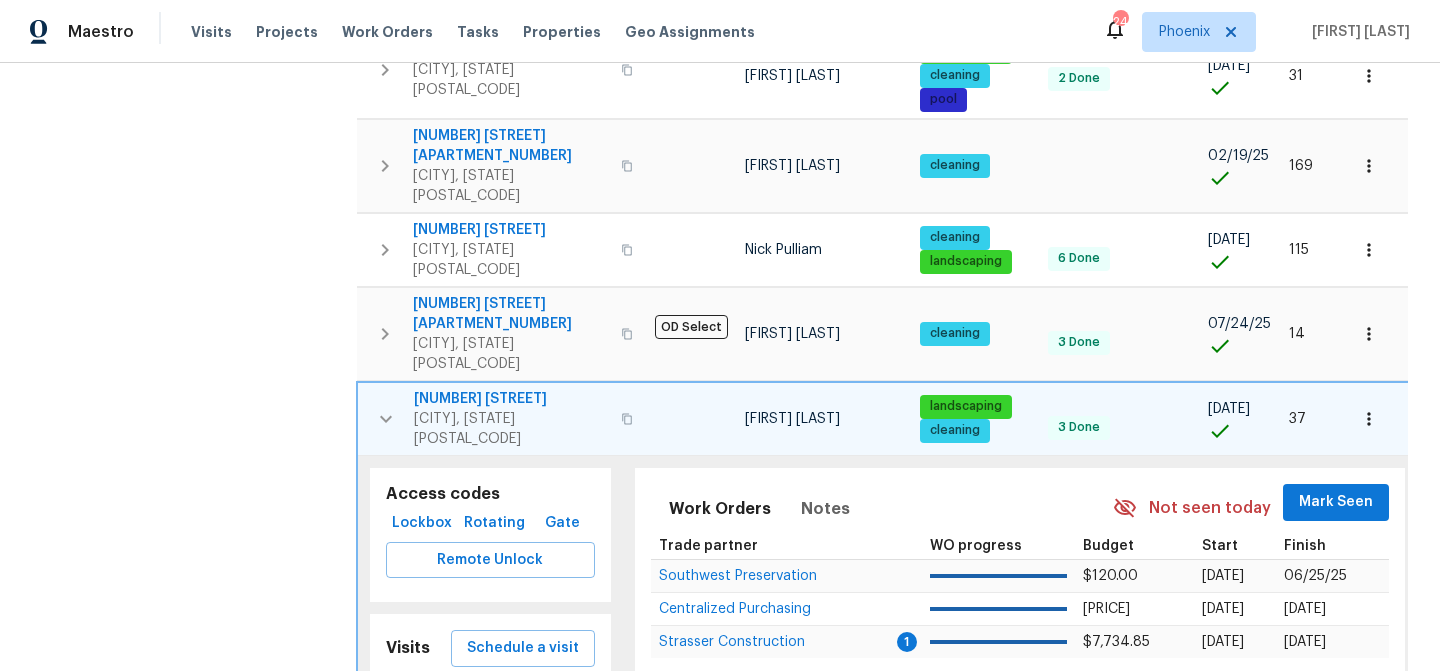 click on "3" at bounding box center (1014, 967) 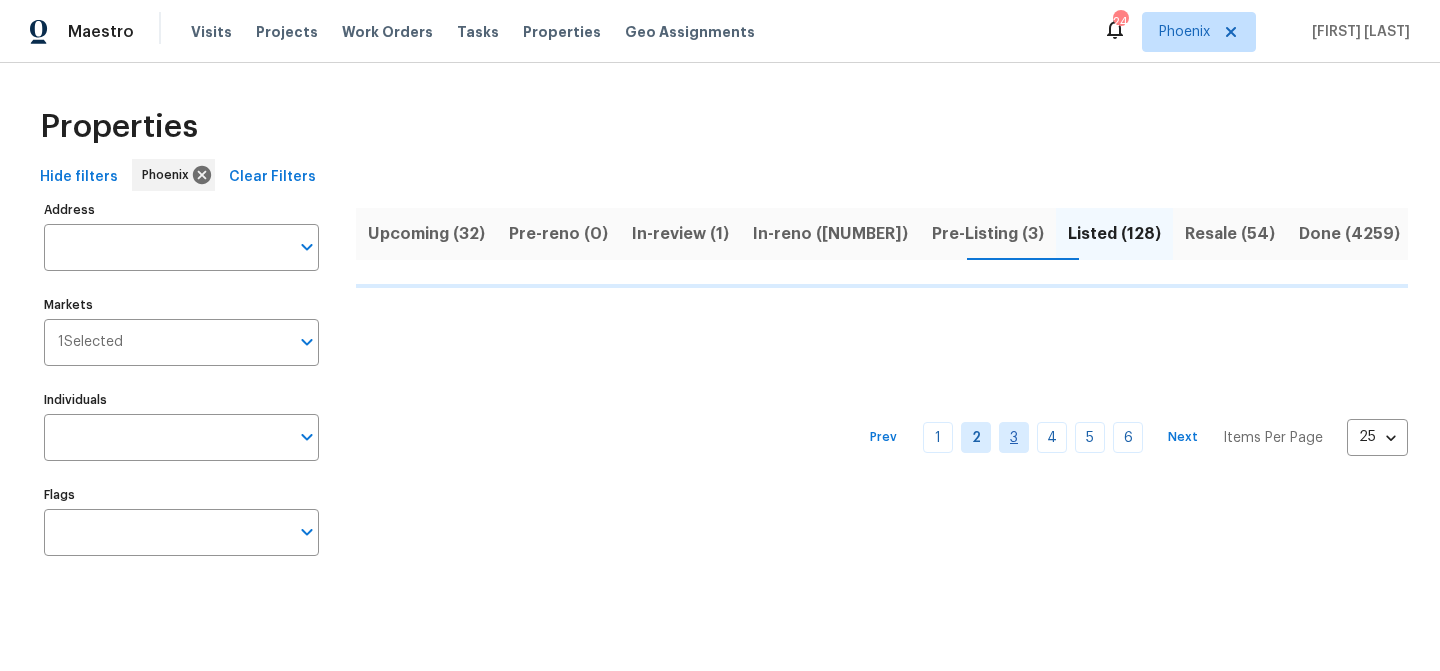 scroll, scrollTop: 0, scrollLeft: 0, axis: both 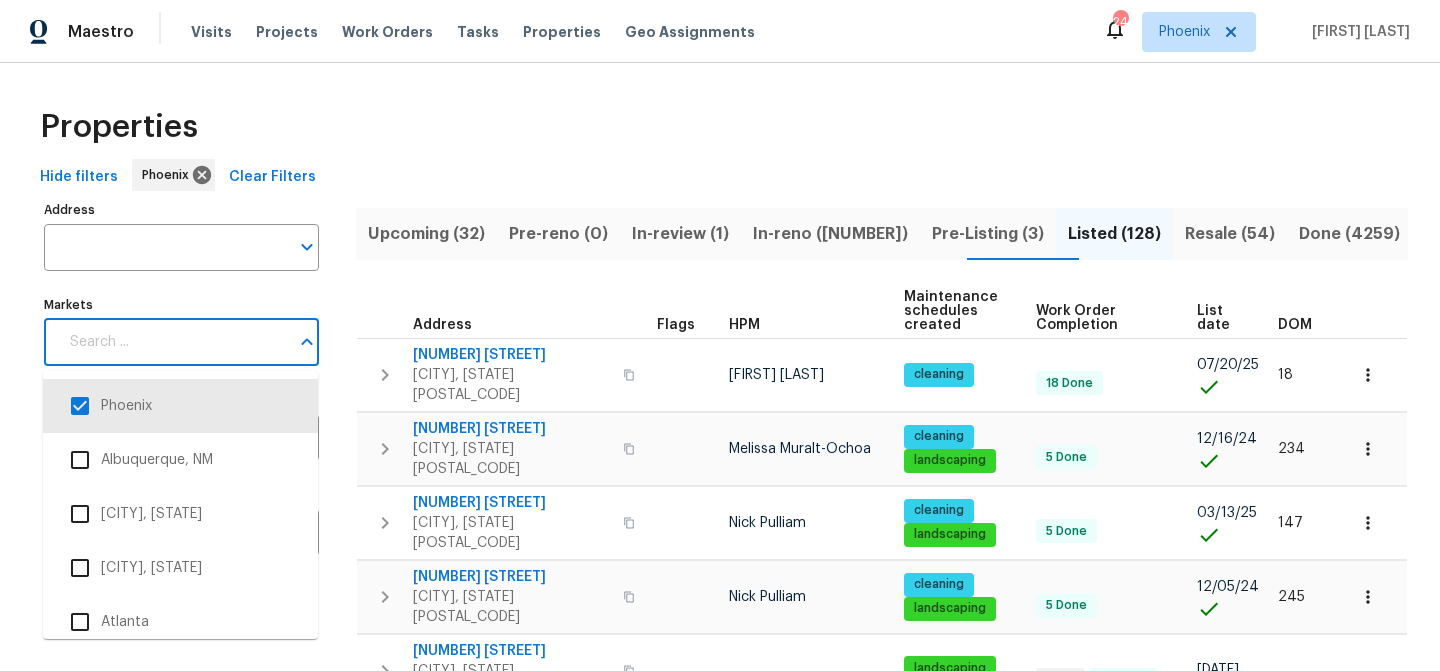click on "Markets" at bounding box center (173, 342) 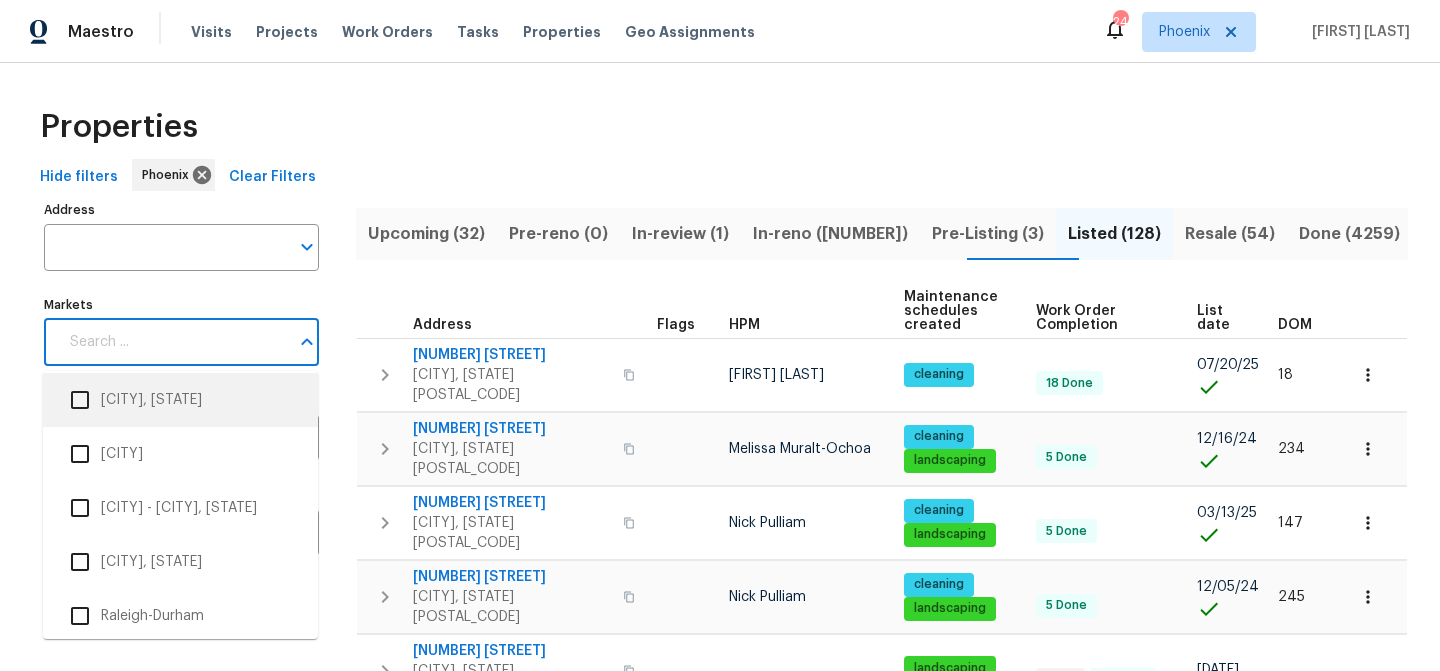 scroll, scrollTop: 3234, scrollLeft: 0, axis: vertical 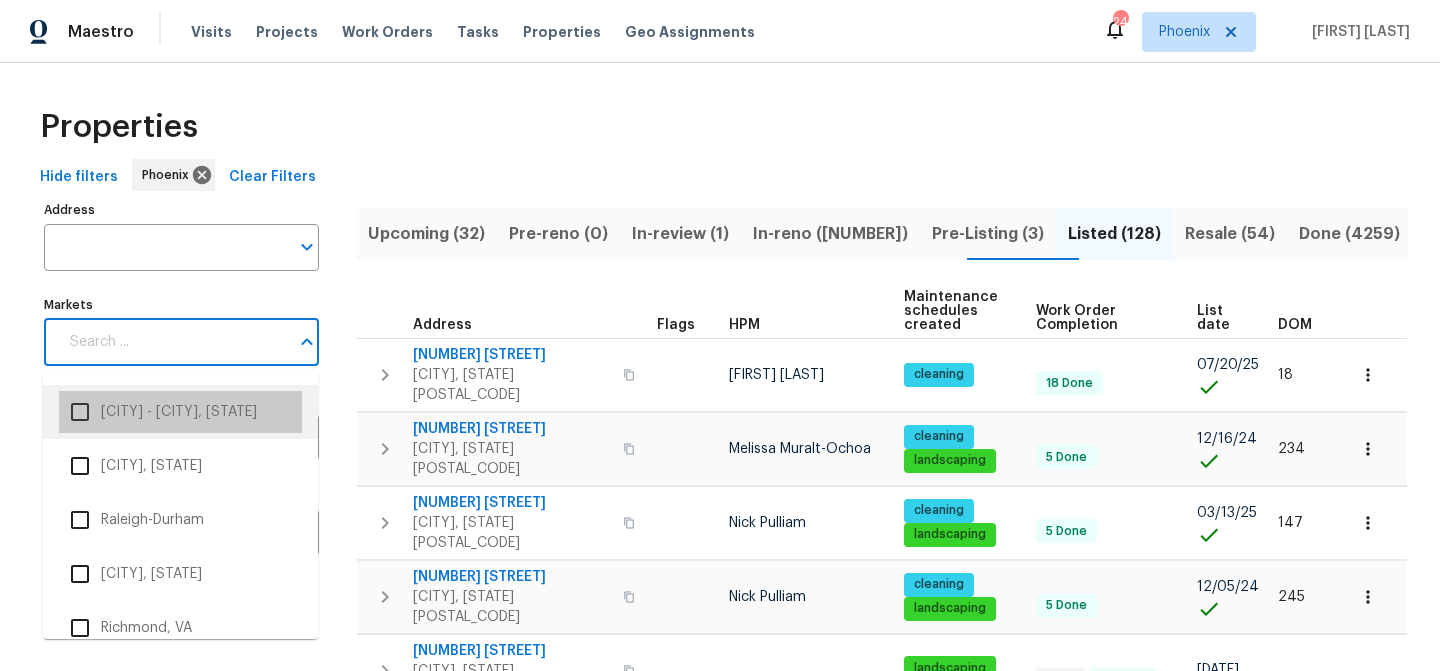click on "[CITY] - [CITY], [STATE]" at bounding box center [180, 412] 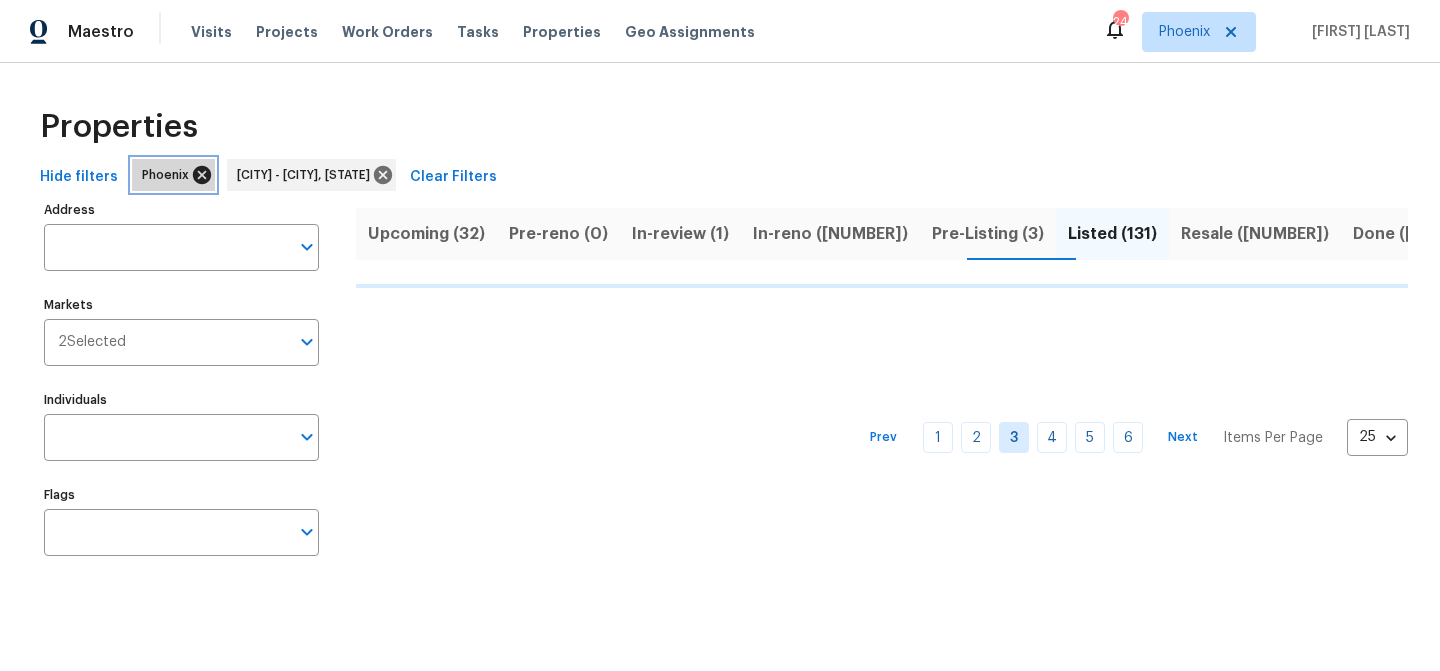click 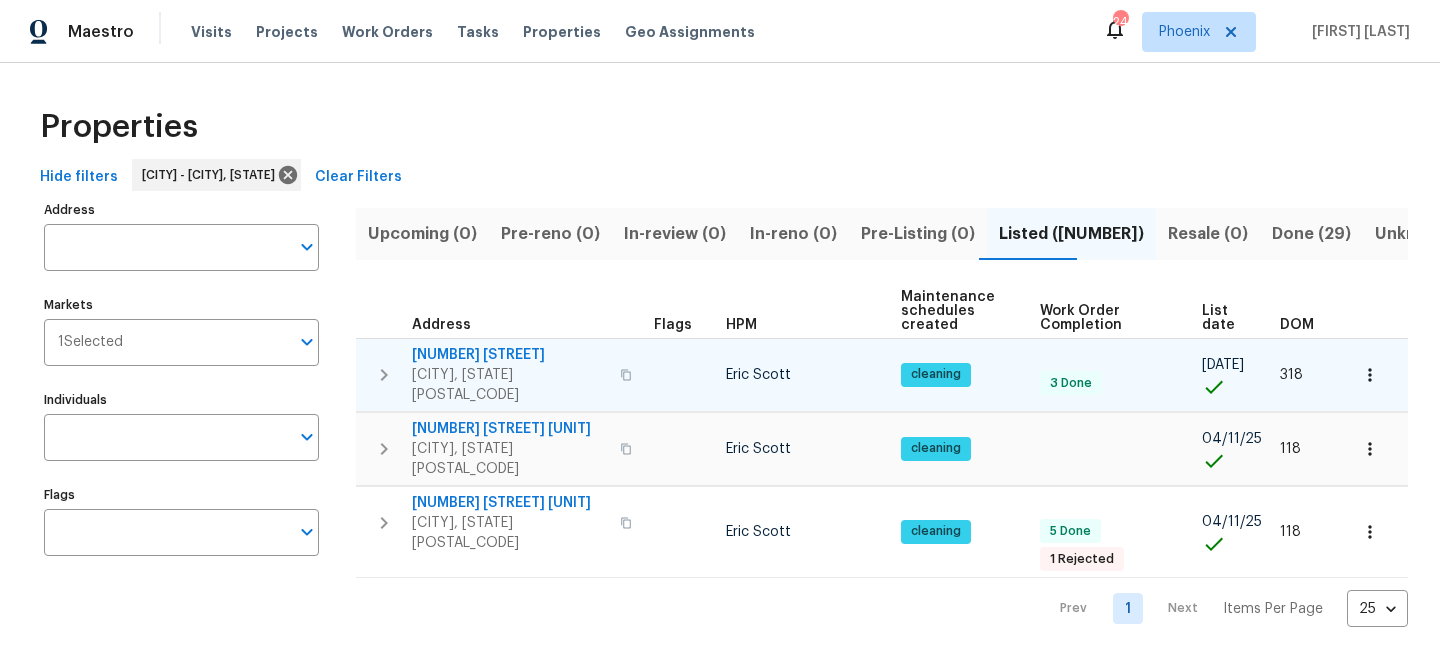 click on "[NUMBER] [STREET]" at bounding box center [510, 355] 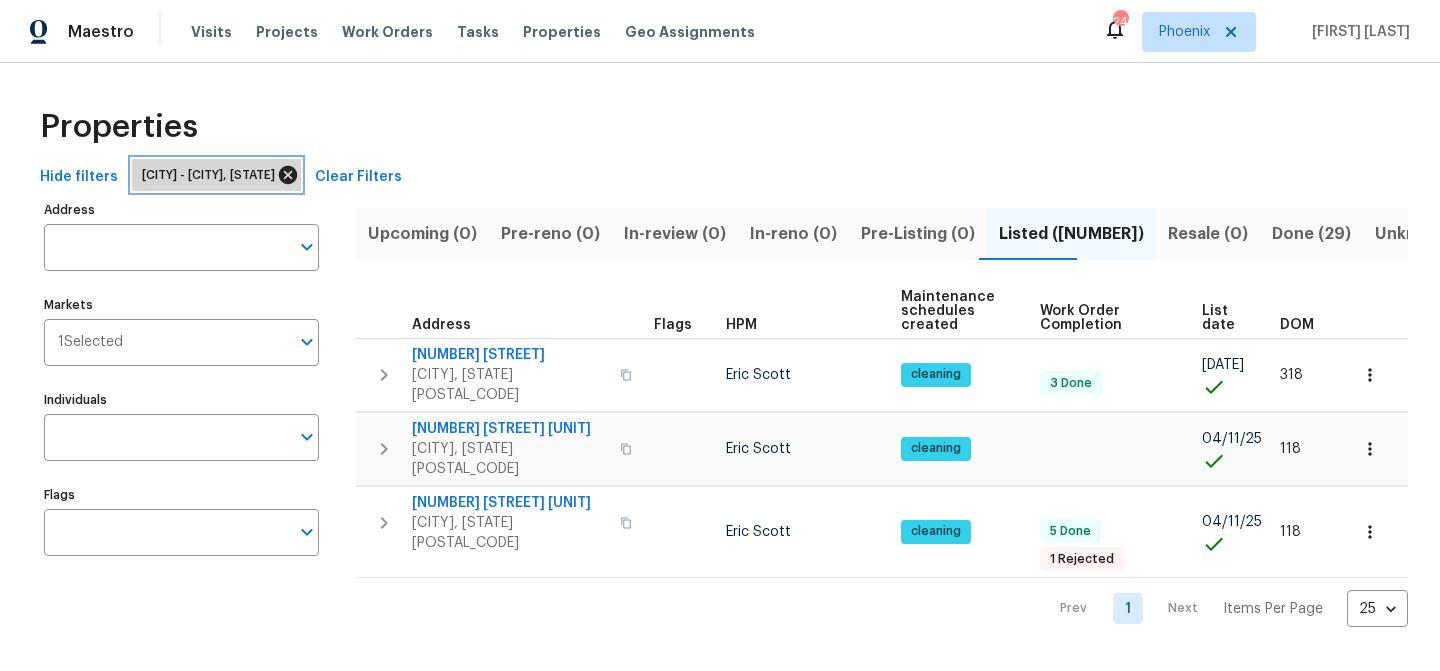 click 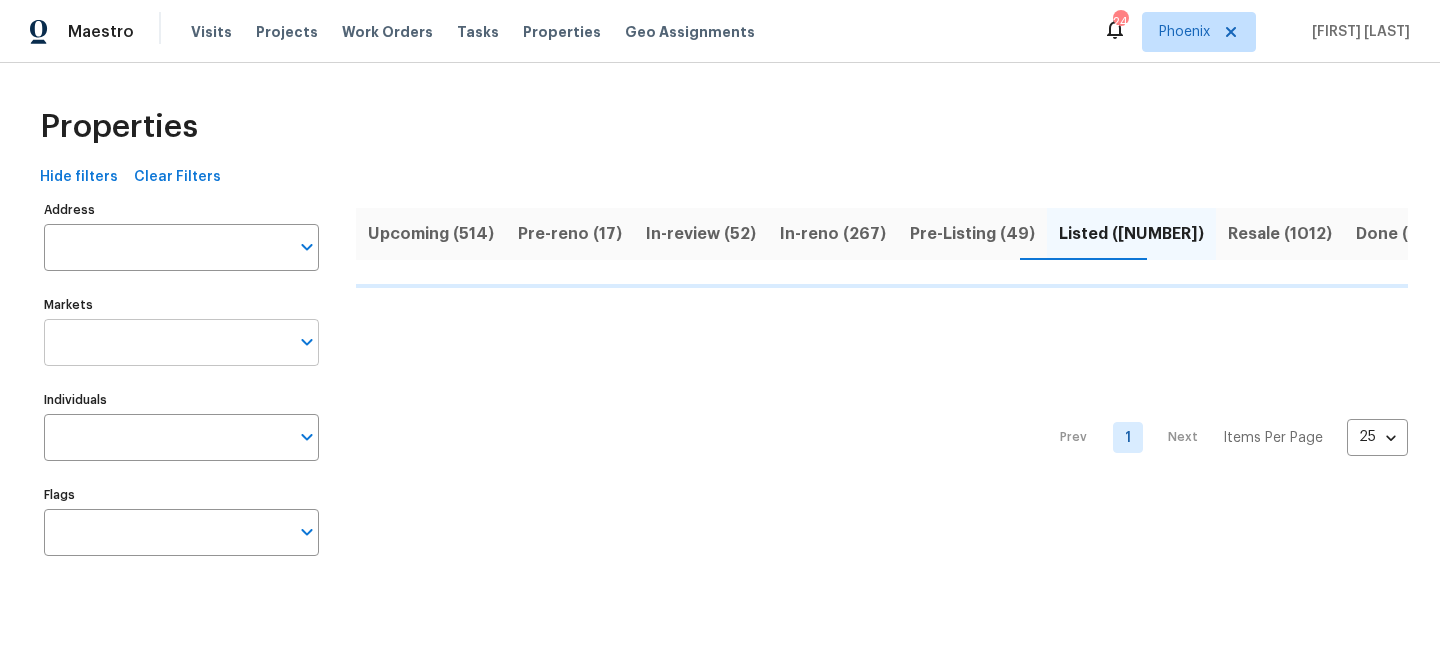 click on "Markets" at bounding box center (166, 342) 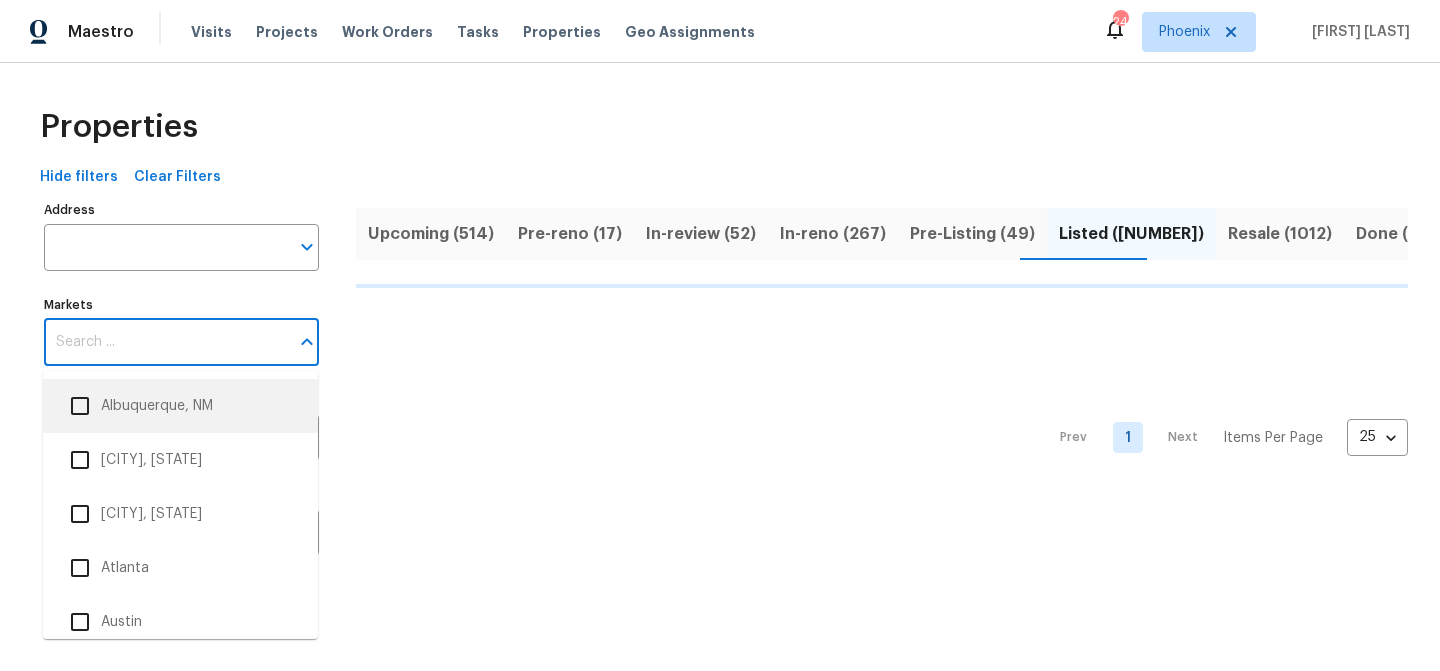 scroll, scrollTop: 102, scrollLeft: 0, axis: vertical 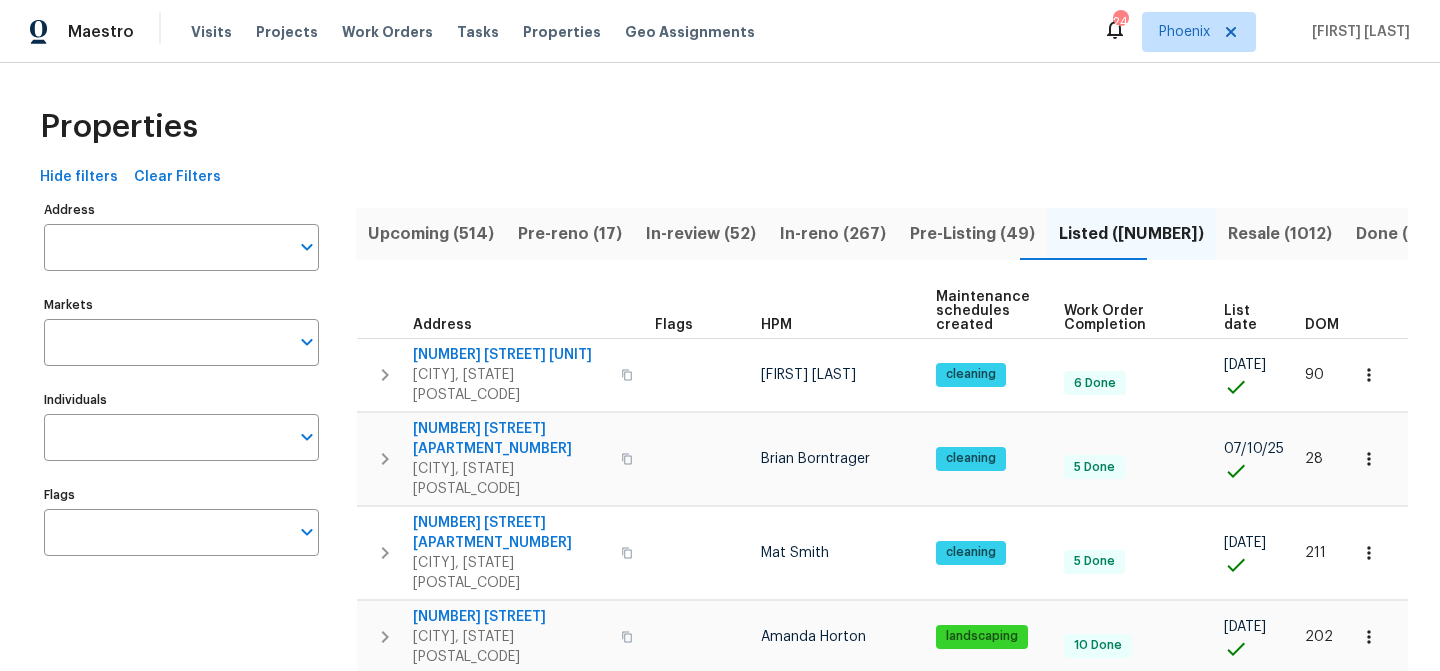 click on "Address Address Markets Markets Individuals Individuals Flags Flags" at bounding box center (194, 1459) 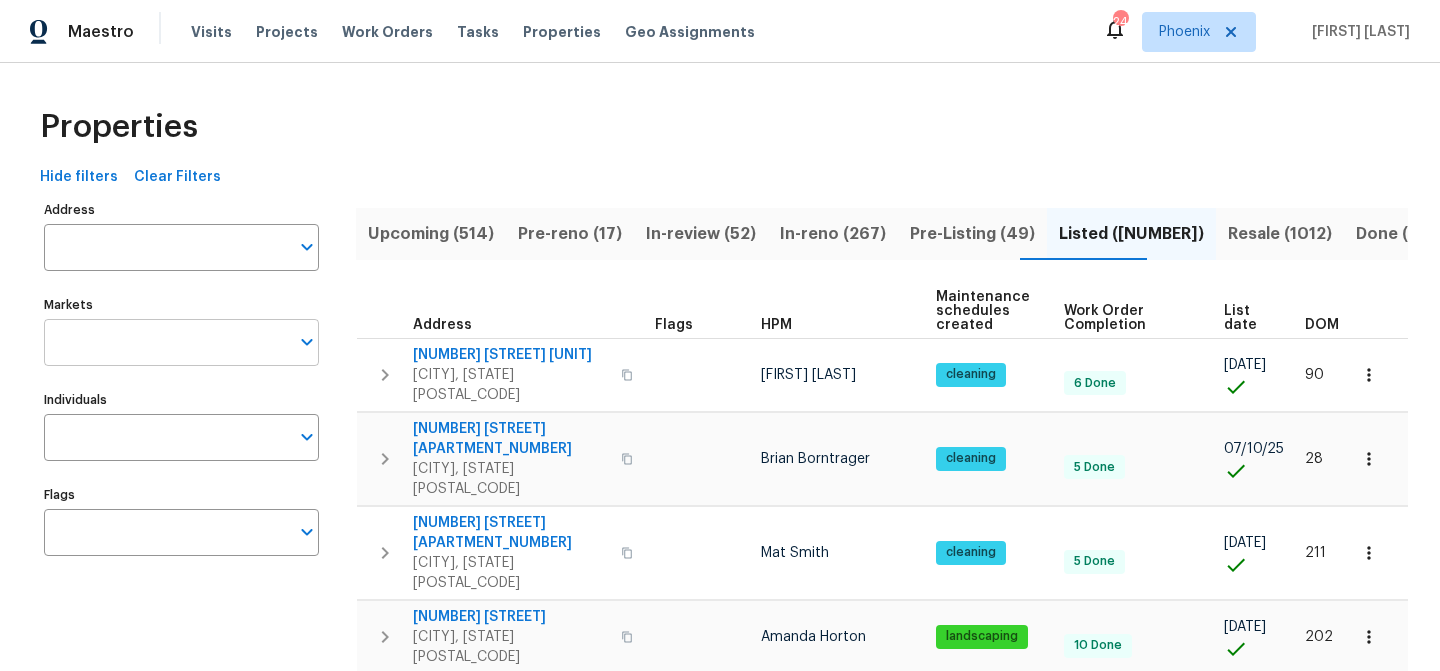 click on "Markets" at bounding box center (166, 342) 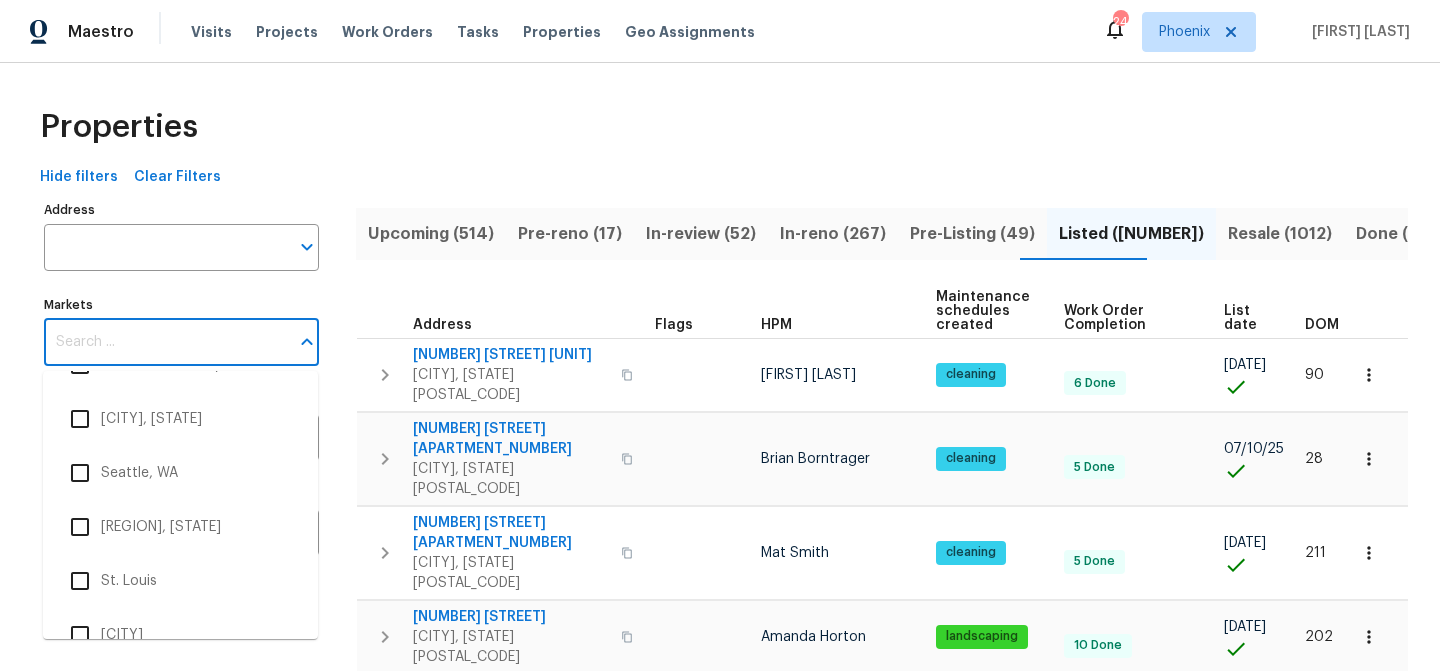 scroll, scrollTop: 4121, scrollLeft: 0, axis: vertical 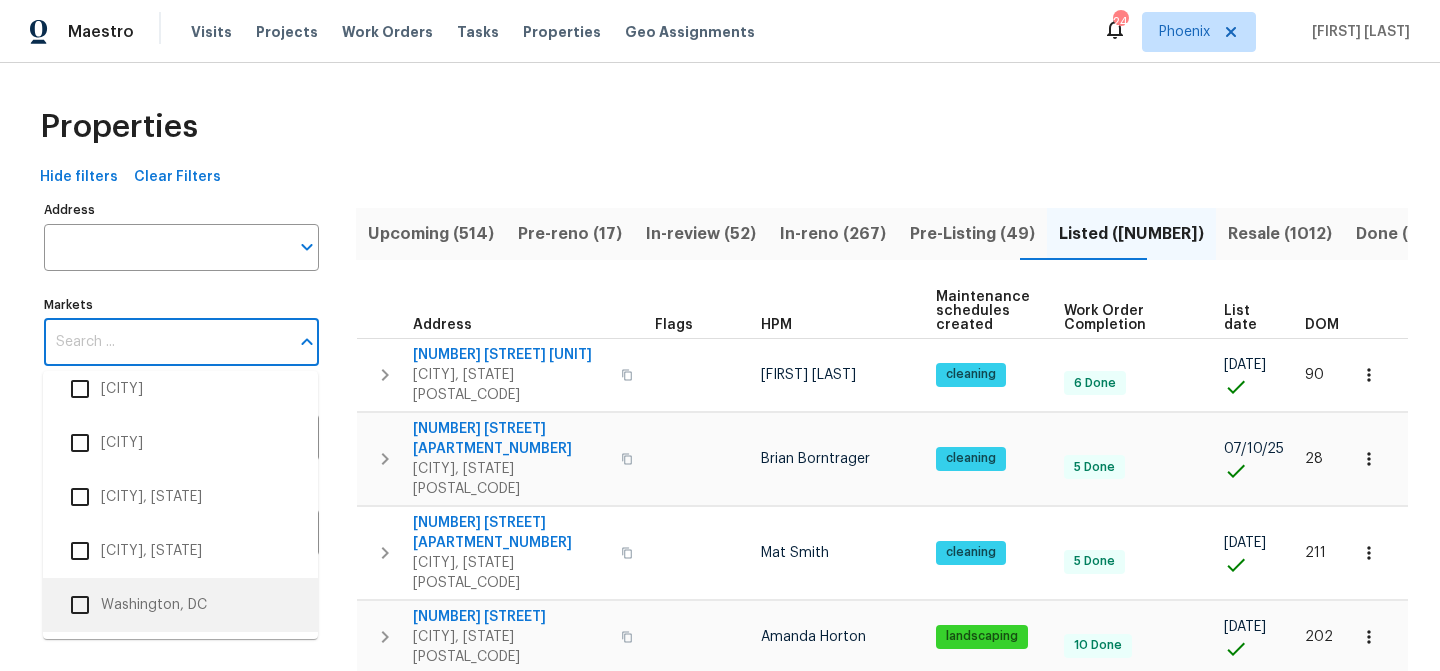 click on "Washington, DC" at bounding box center [180, 605] 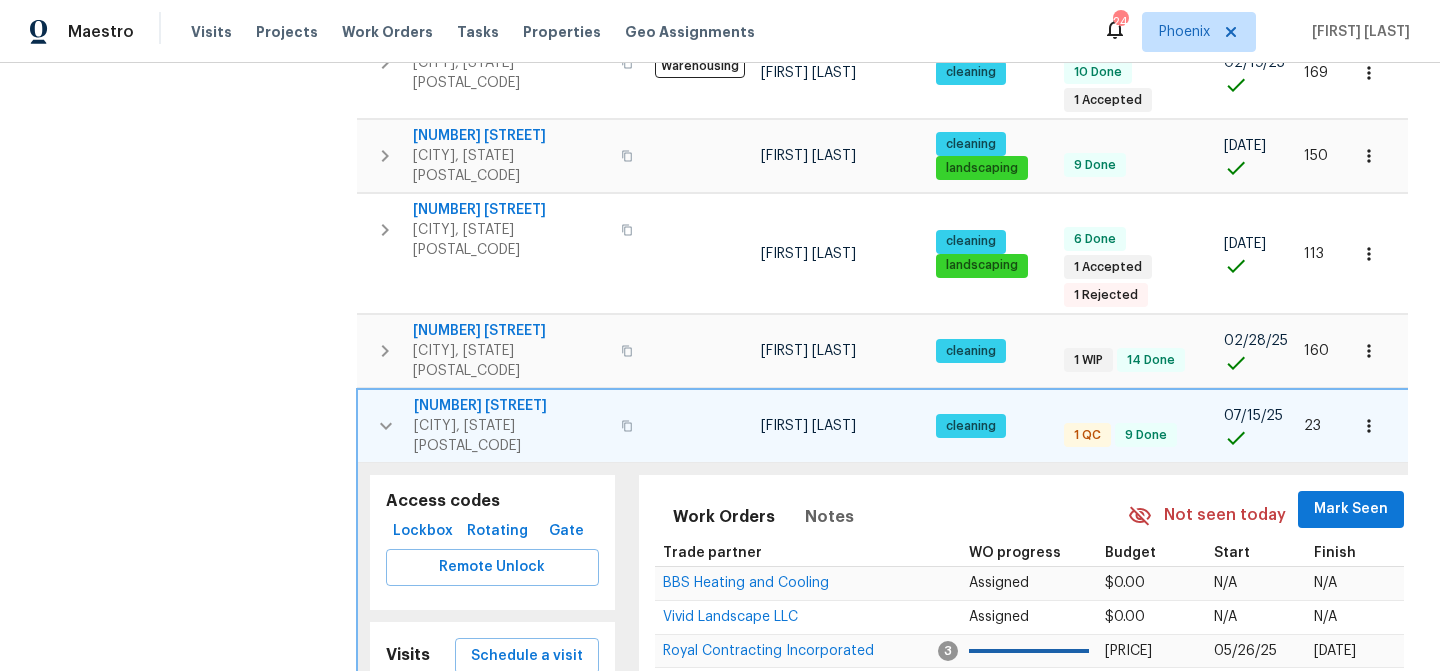 scroll, scrollTop: 1643, scrollLeft: 0, axis: vertical 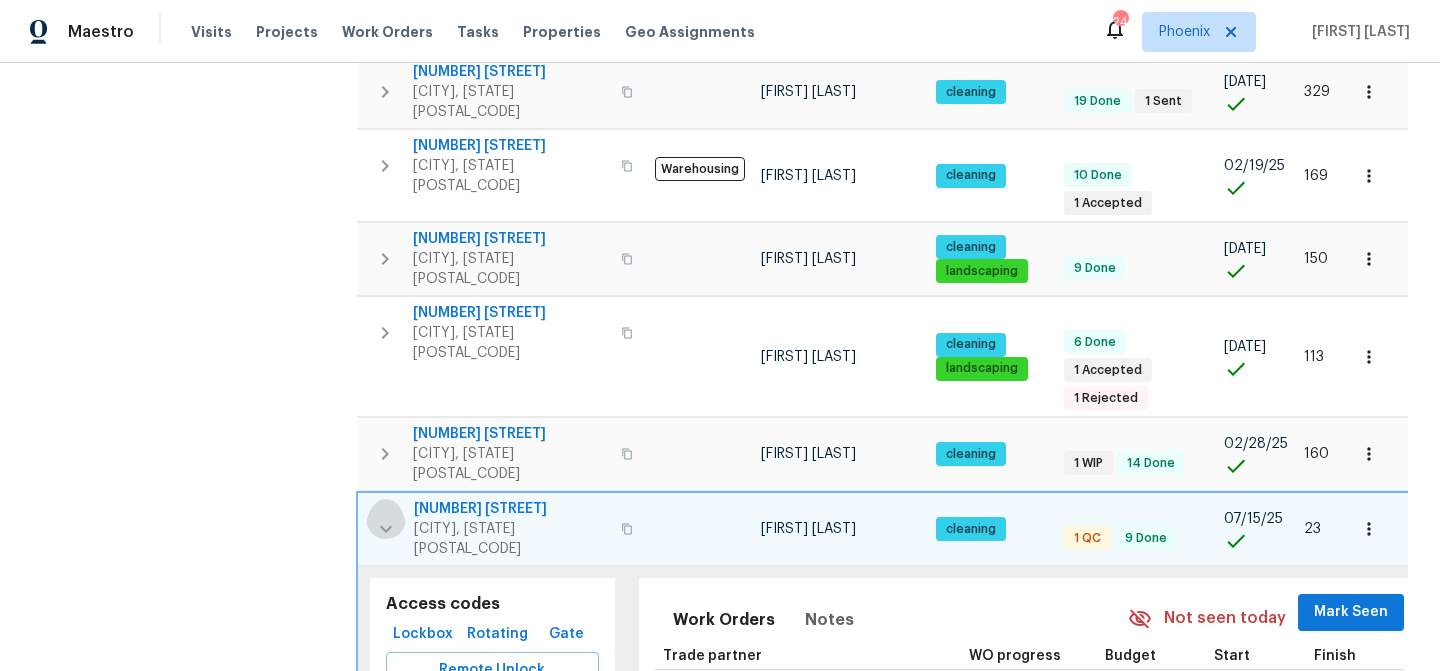 click 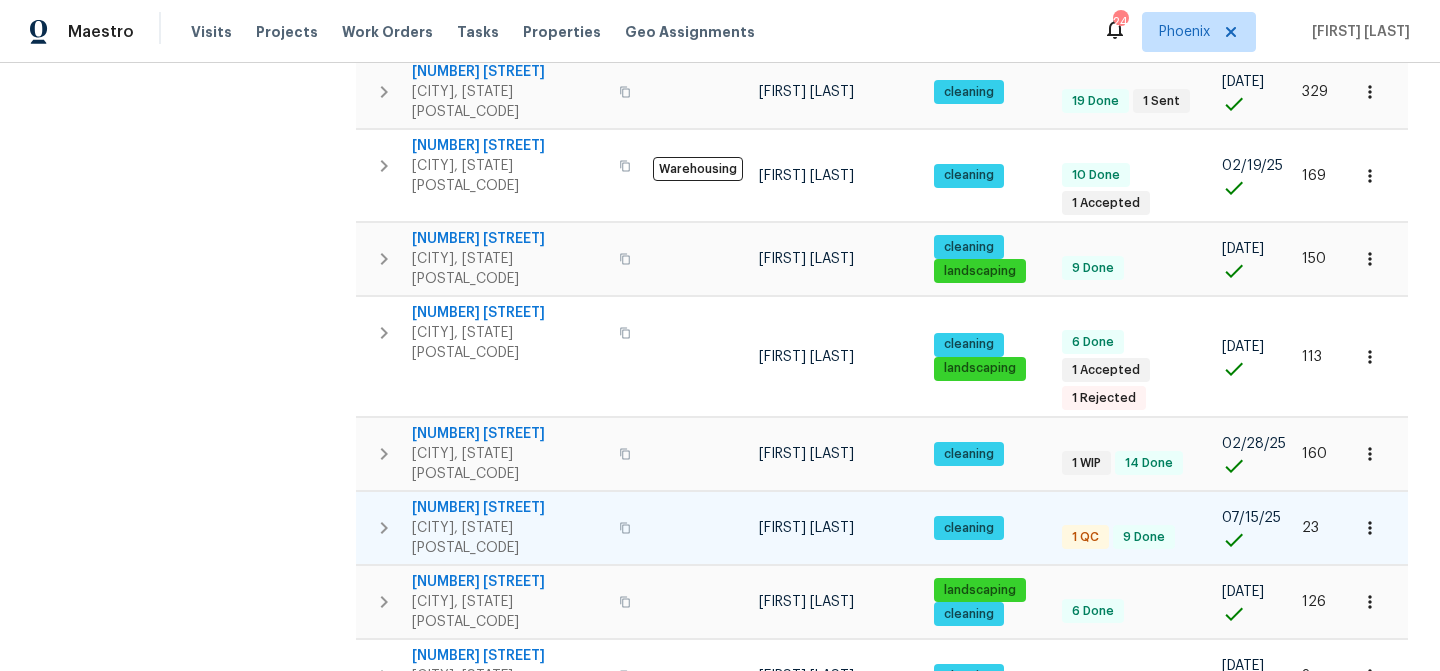 scroll, scrollTop: 1443, scrollLeft: 0, axis: vertical 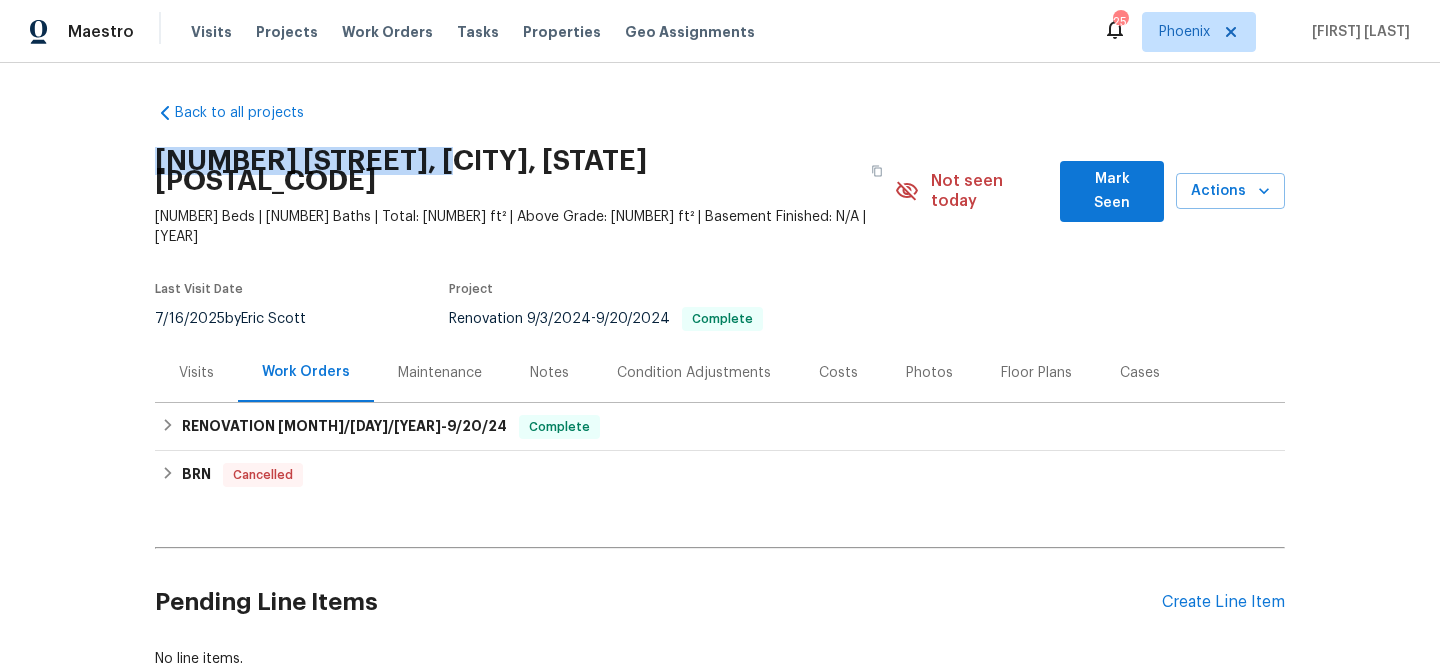 drag, startPoint x: 444, startPoint y: 162, endPoint x: 171, endPoint y: 143, distance: 273.66037 